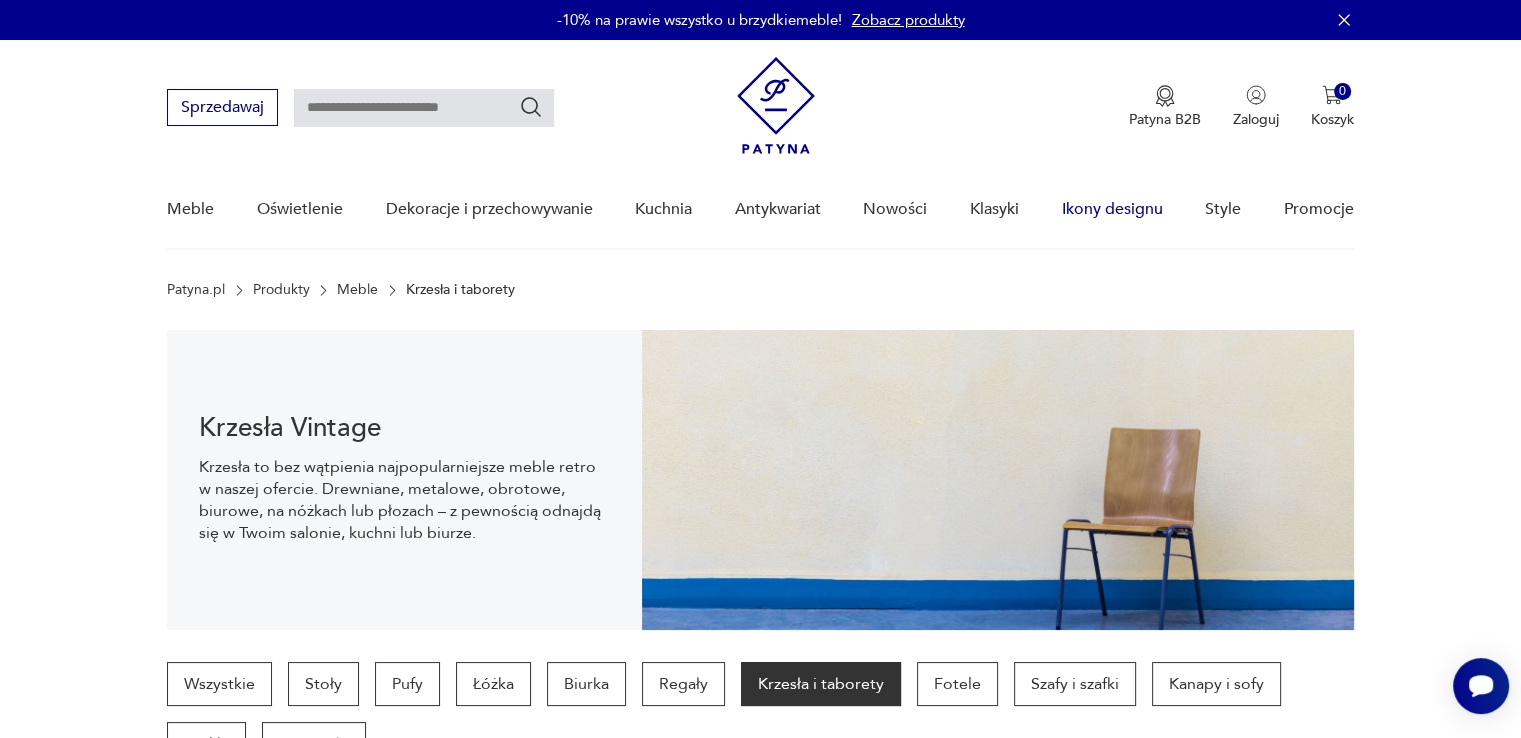 scroll, scrollTop: 133, scrollLeft: 0, axis: vertical 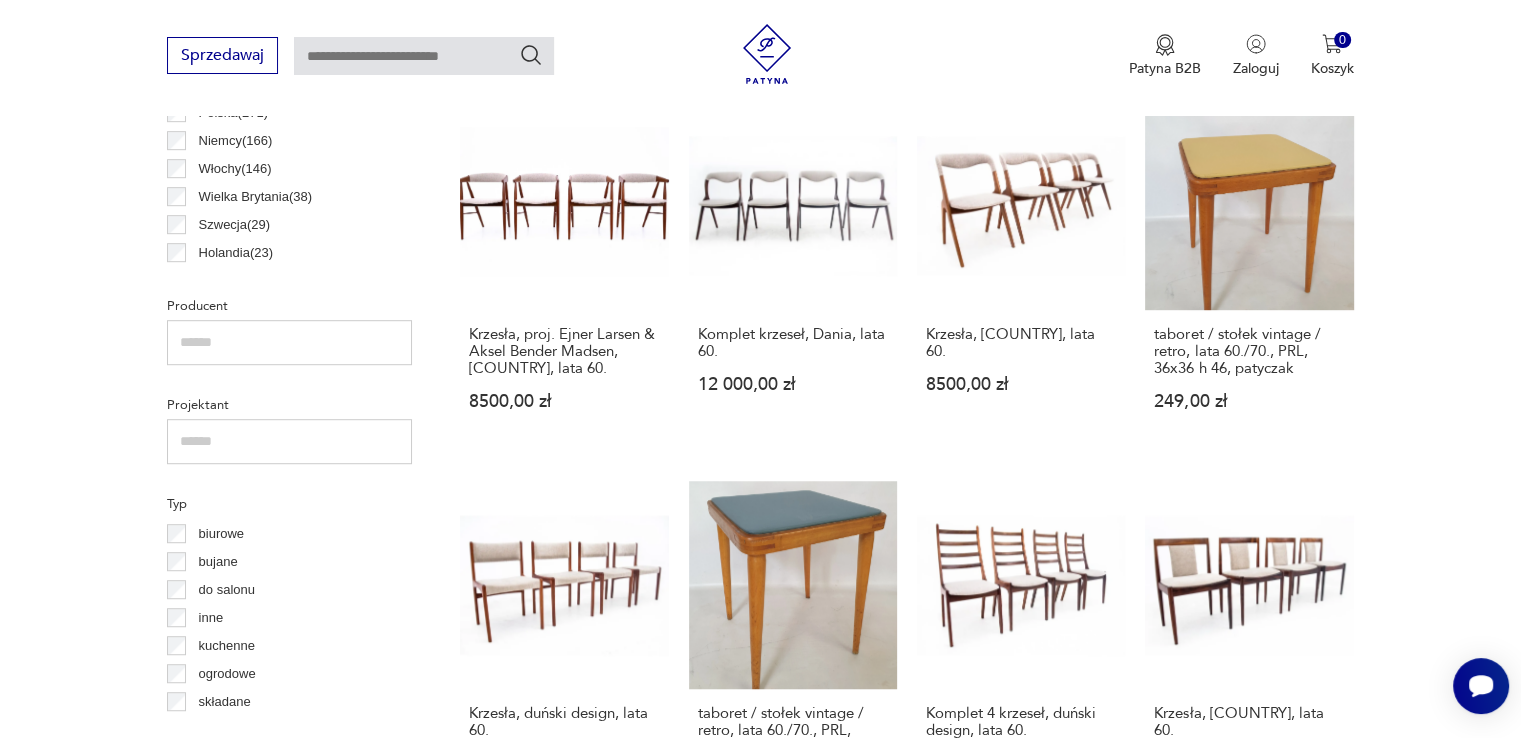 click at bounding box center (424, 56) 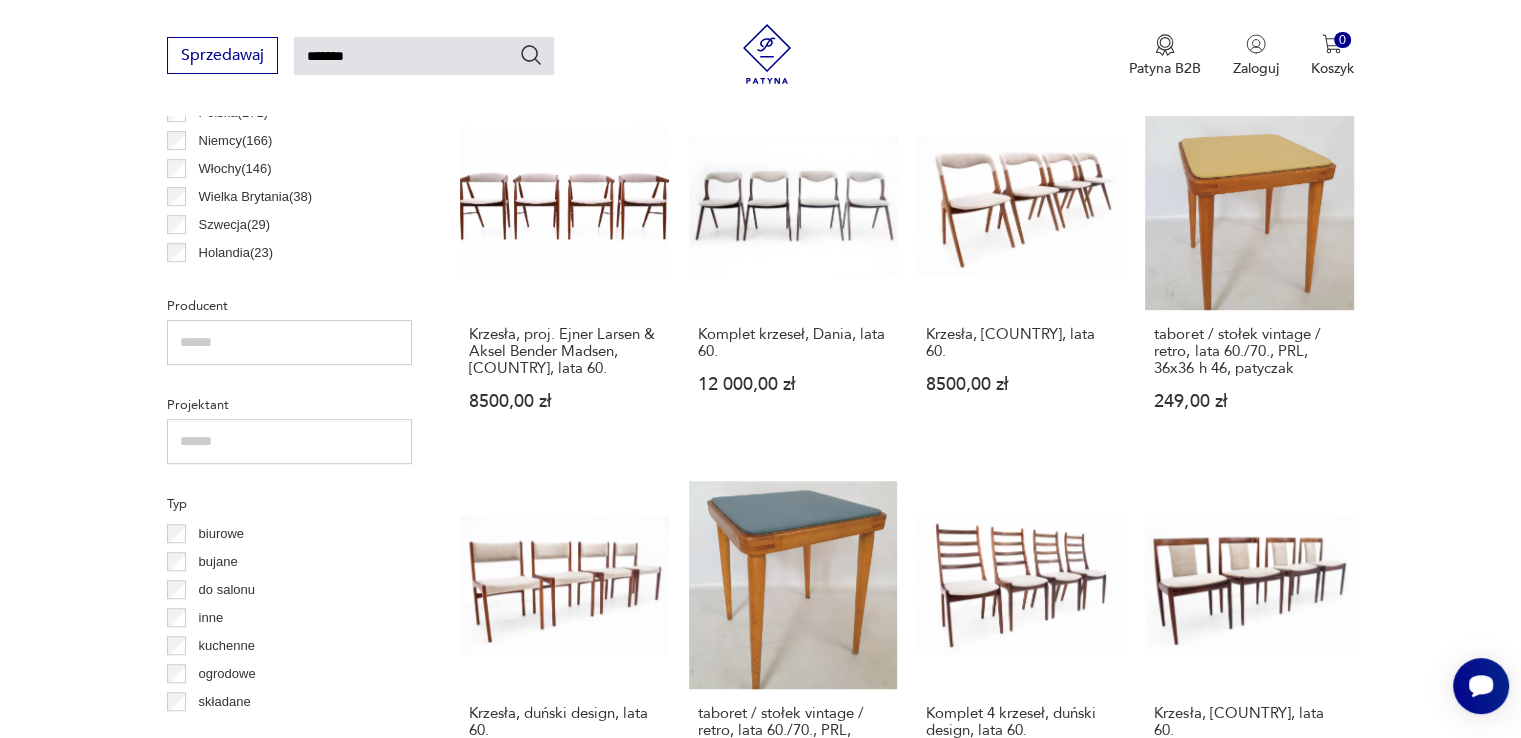 type on "*******" 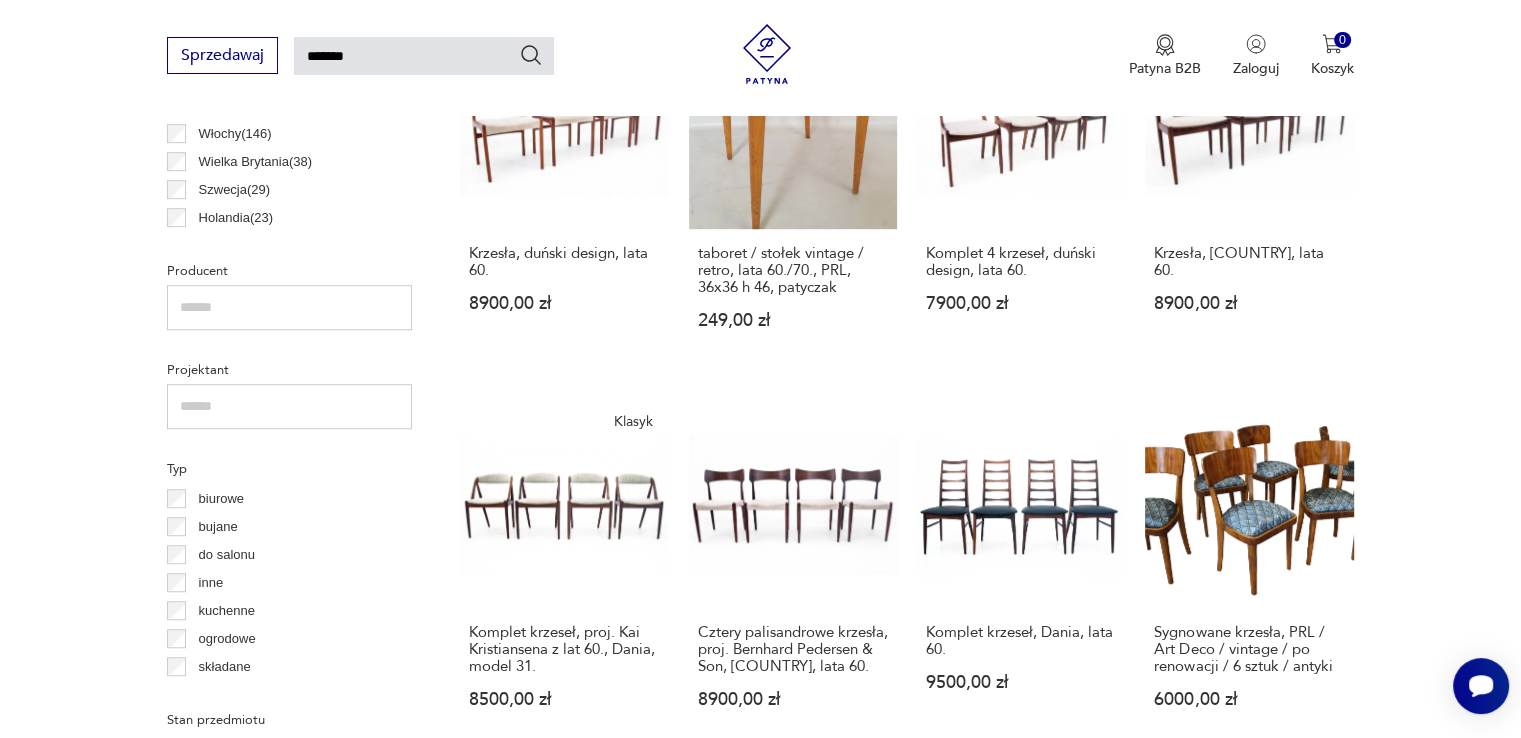 scroll, scrollTop: 1126, scrollLeft: 0, axis: vertical 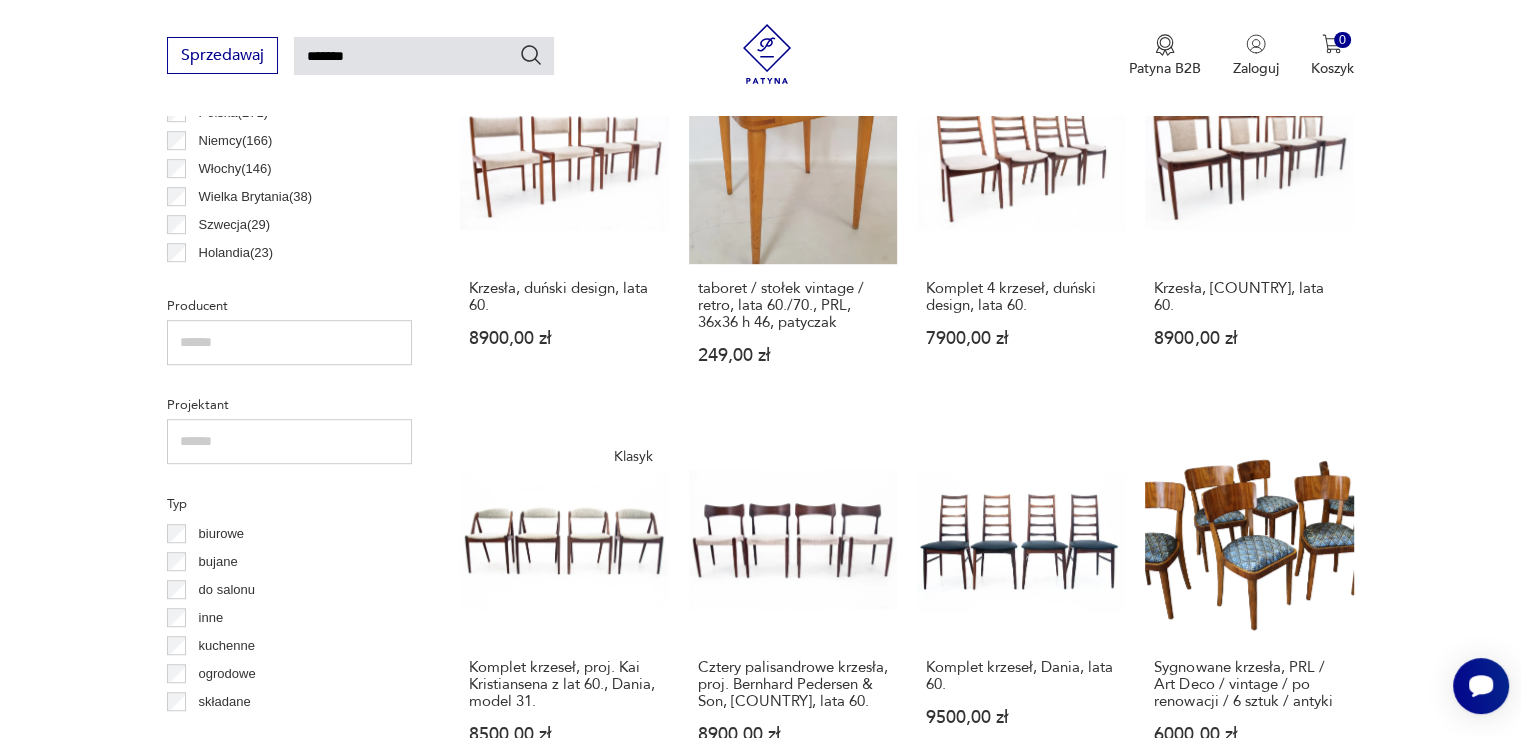 click on "*******" at bounding box center (424, 56) 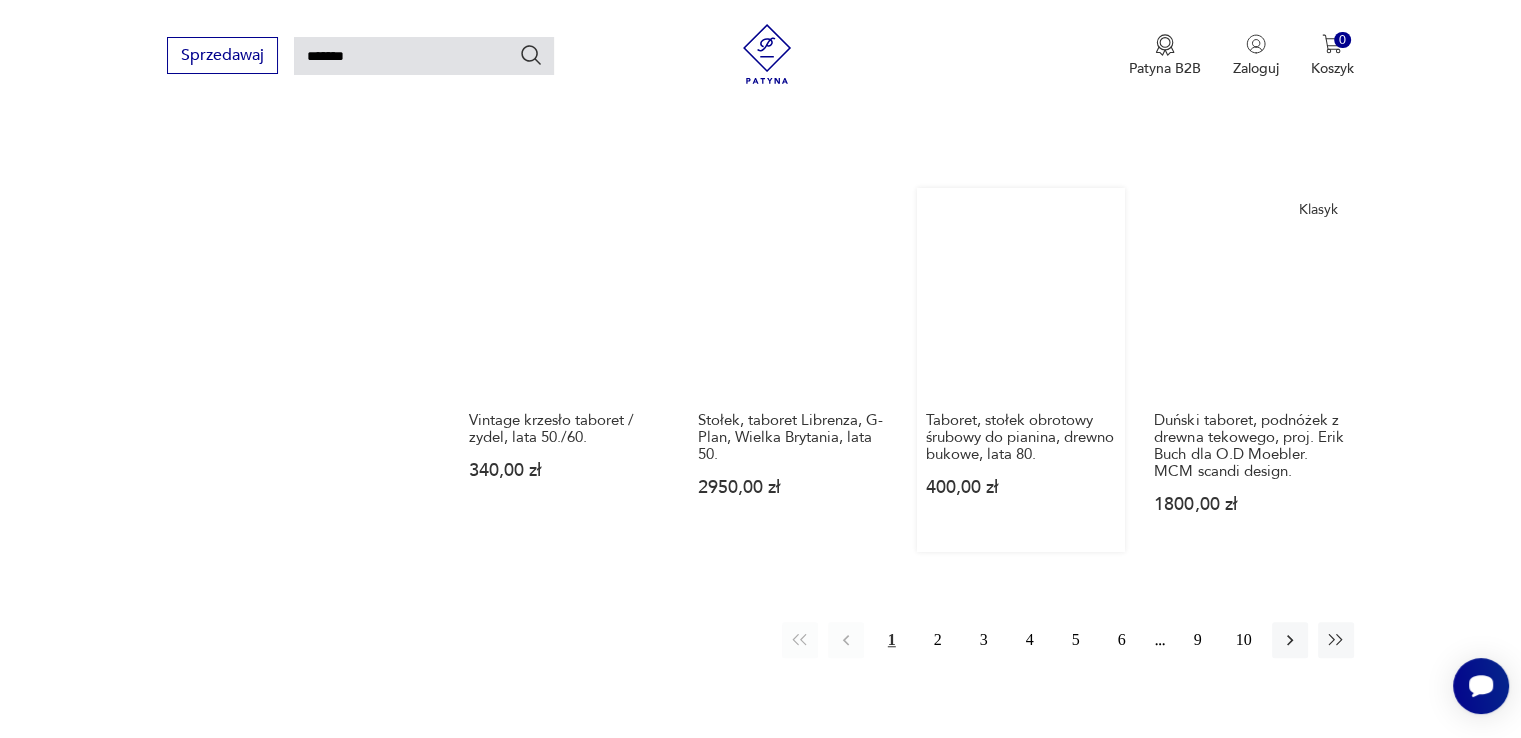 scroll, scrollTop: 1371, scrollLeft: 0, axis: vertical 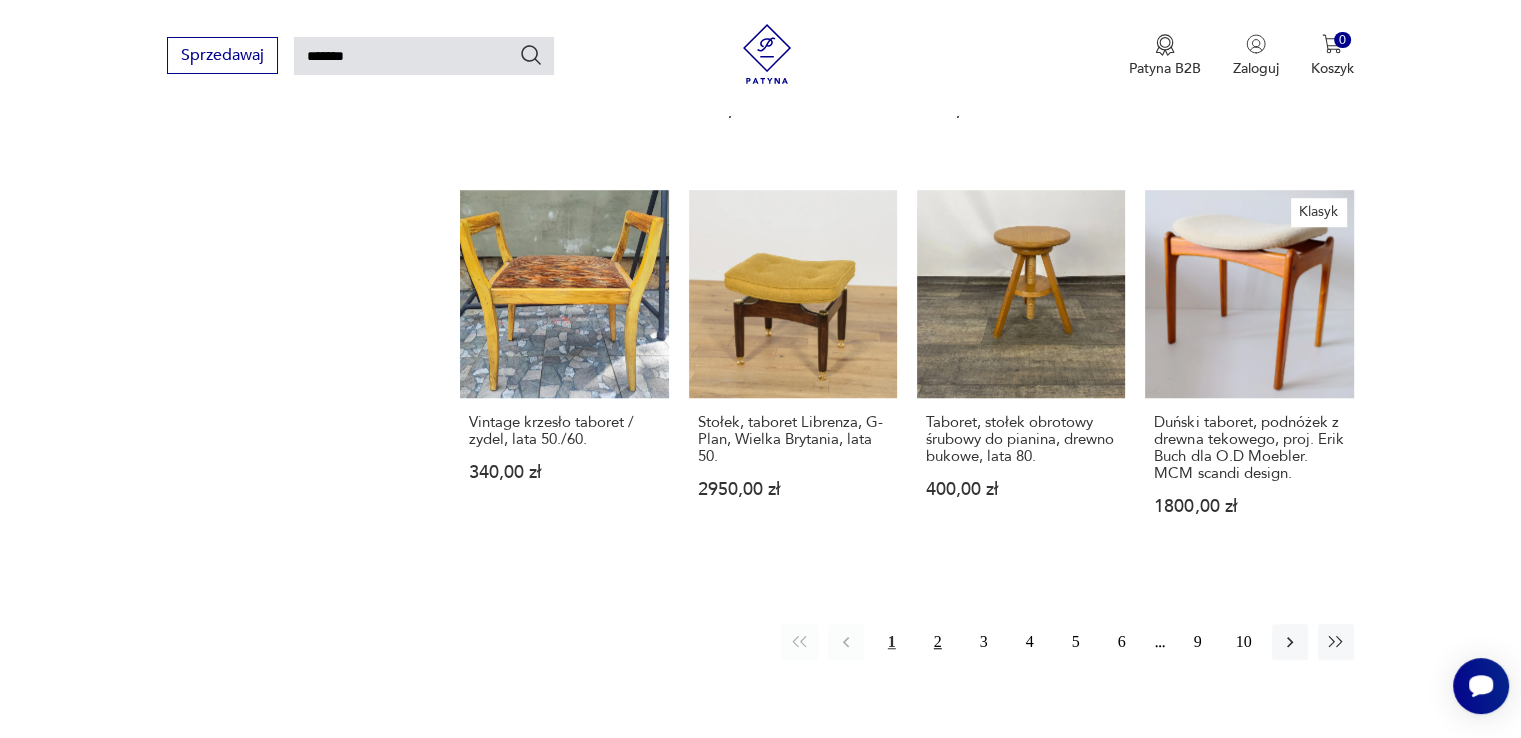 click on "2" at bounding box center (938, 642) 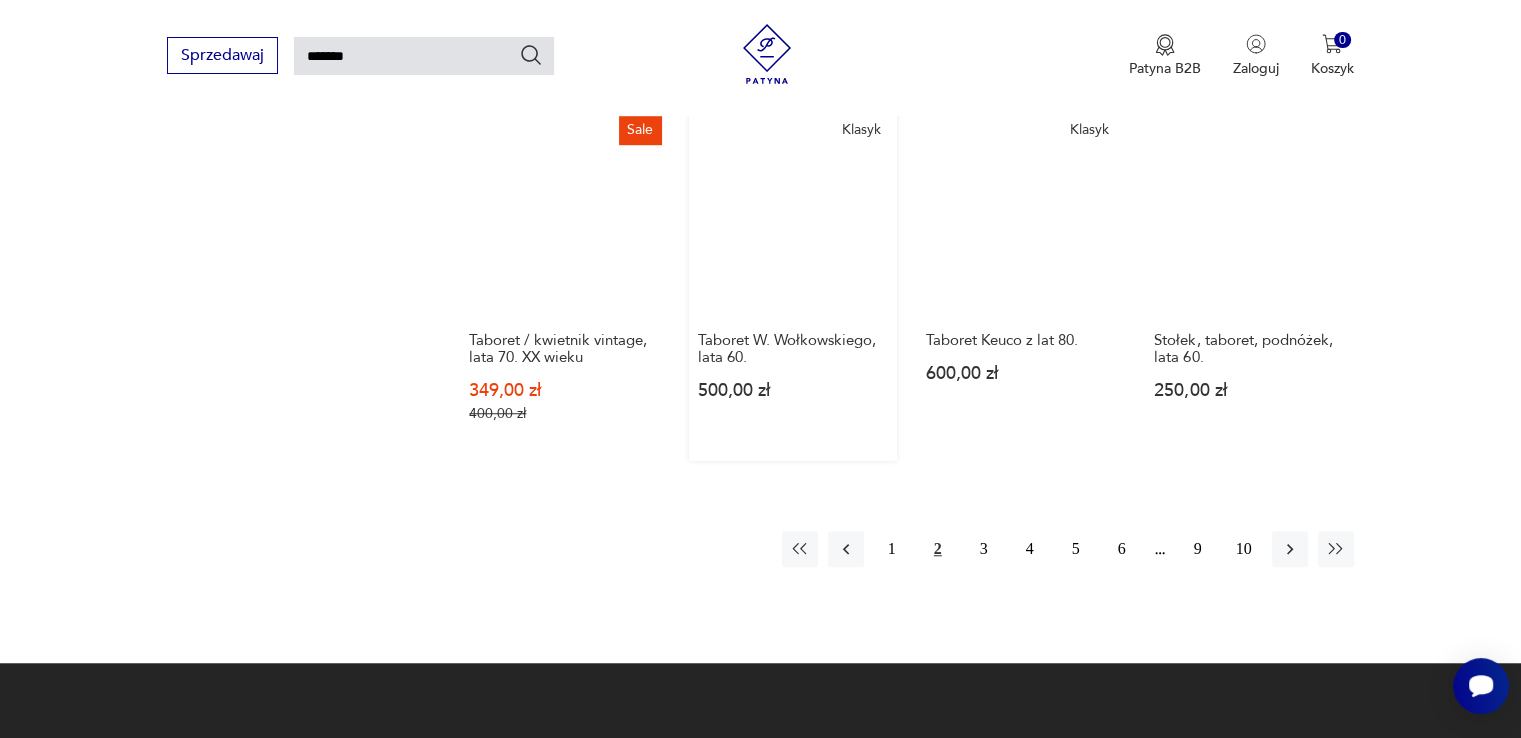scroll, scrollTop: 1471, scrollLeft: 0, axis: vertical 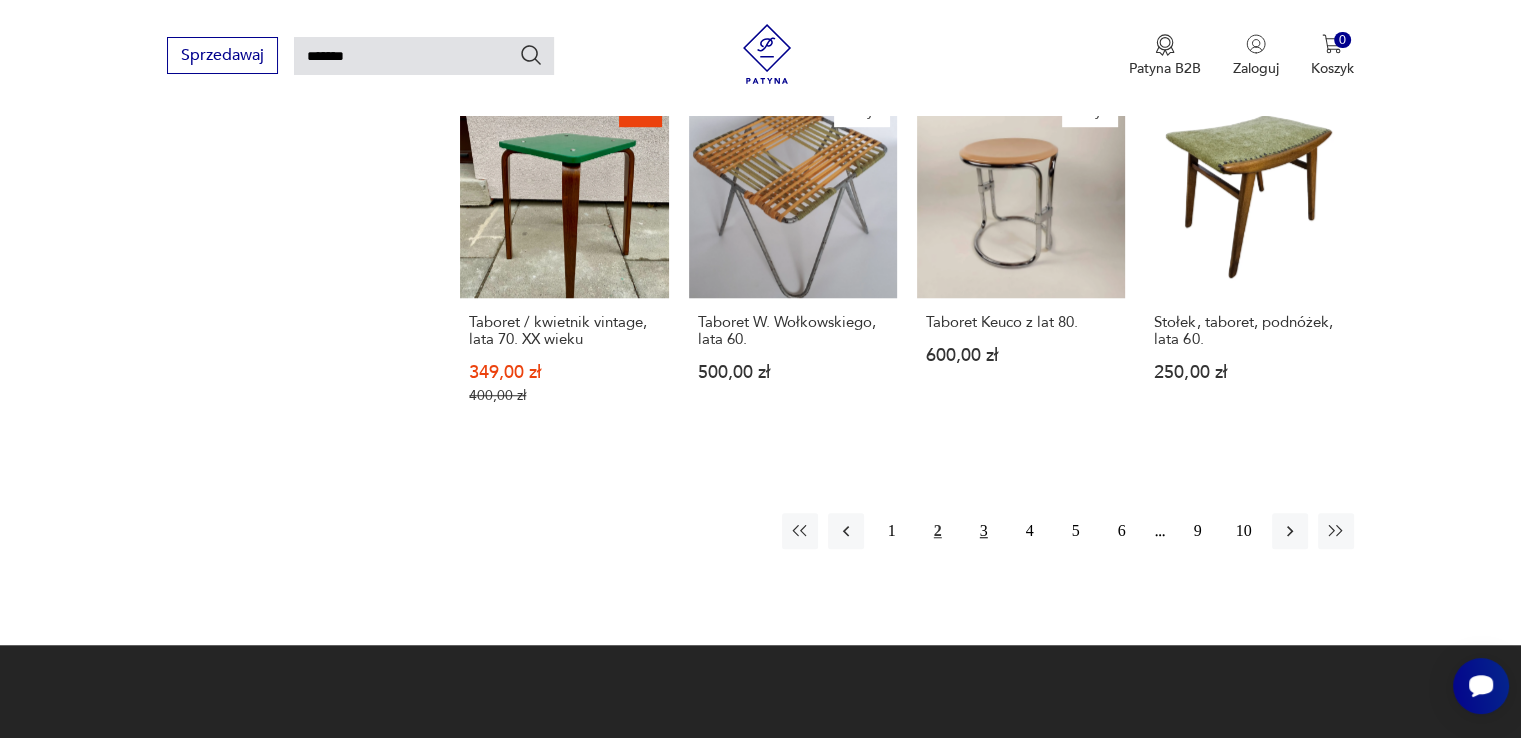 click on "3" at bounding box center (984, 531) 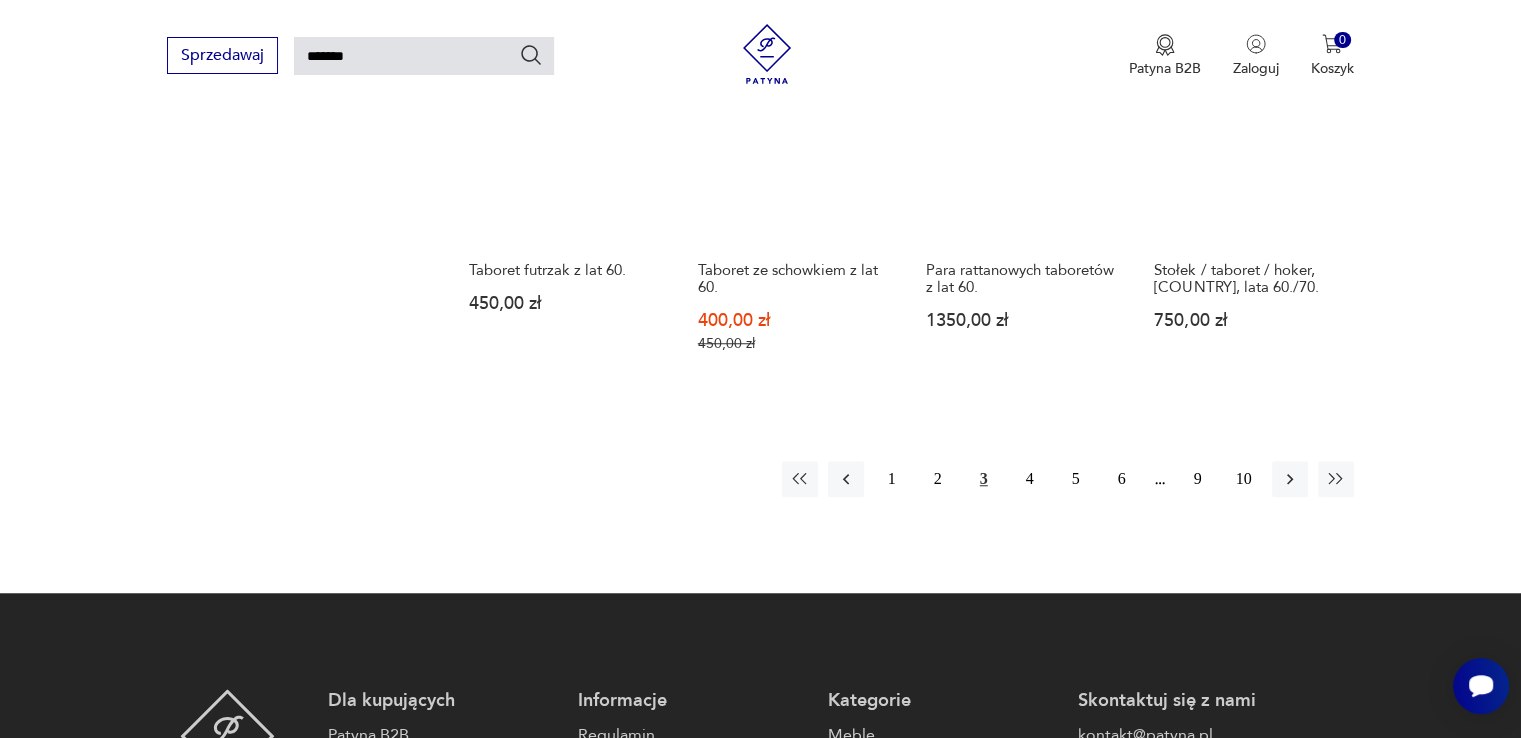 scroll, scrollTop: 1671, scrollLeft: 0, axis: vertical 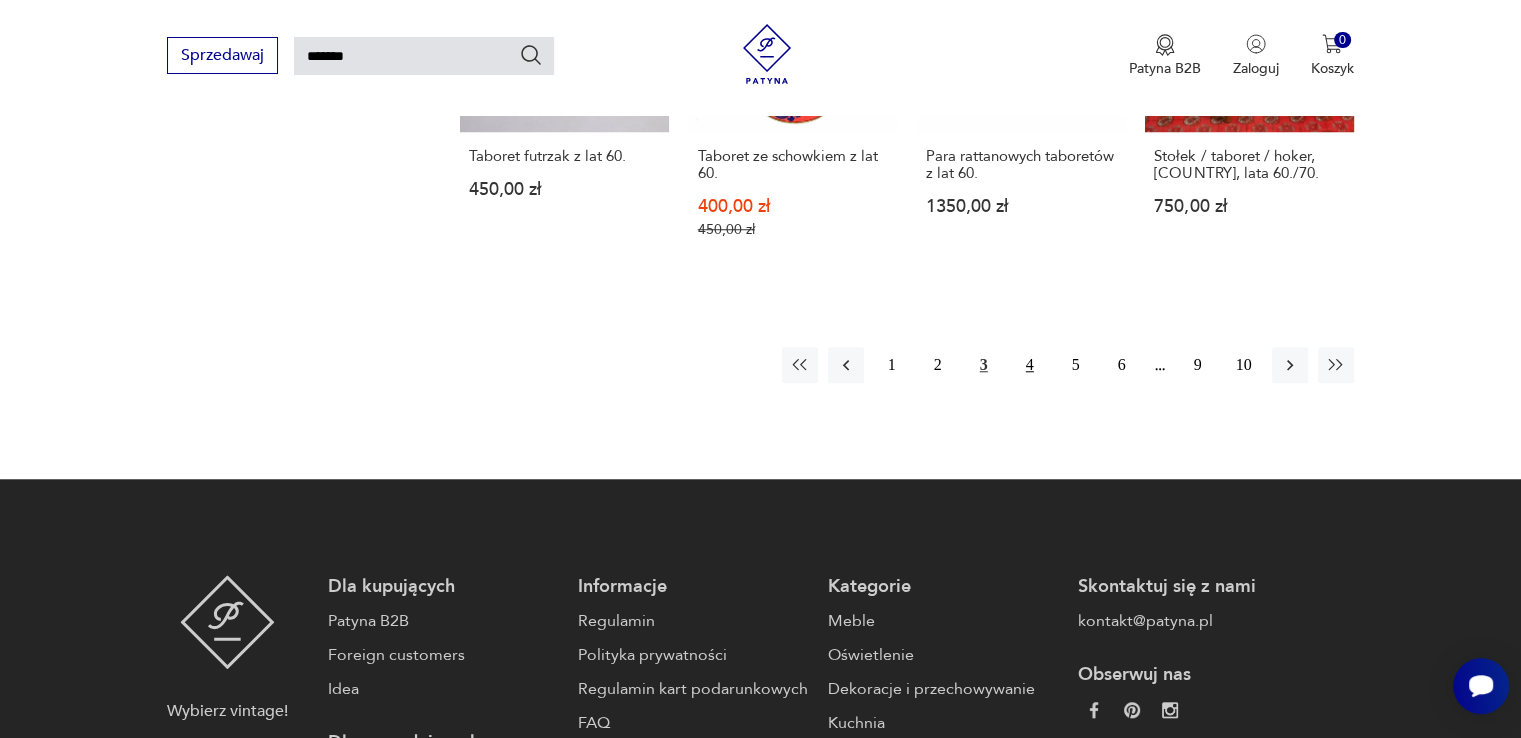 click on "4" at bounding box center (1030, 365) 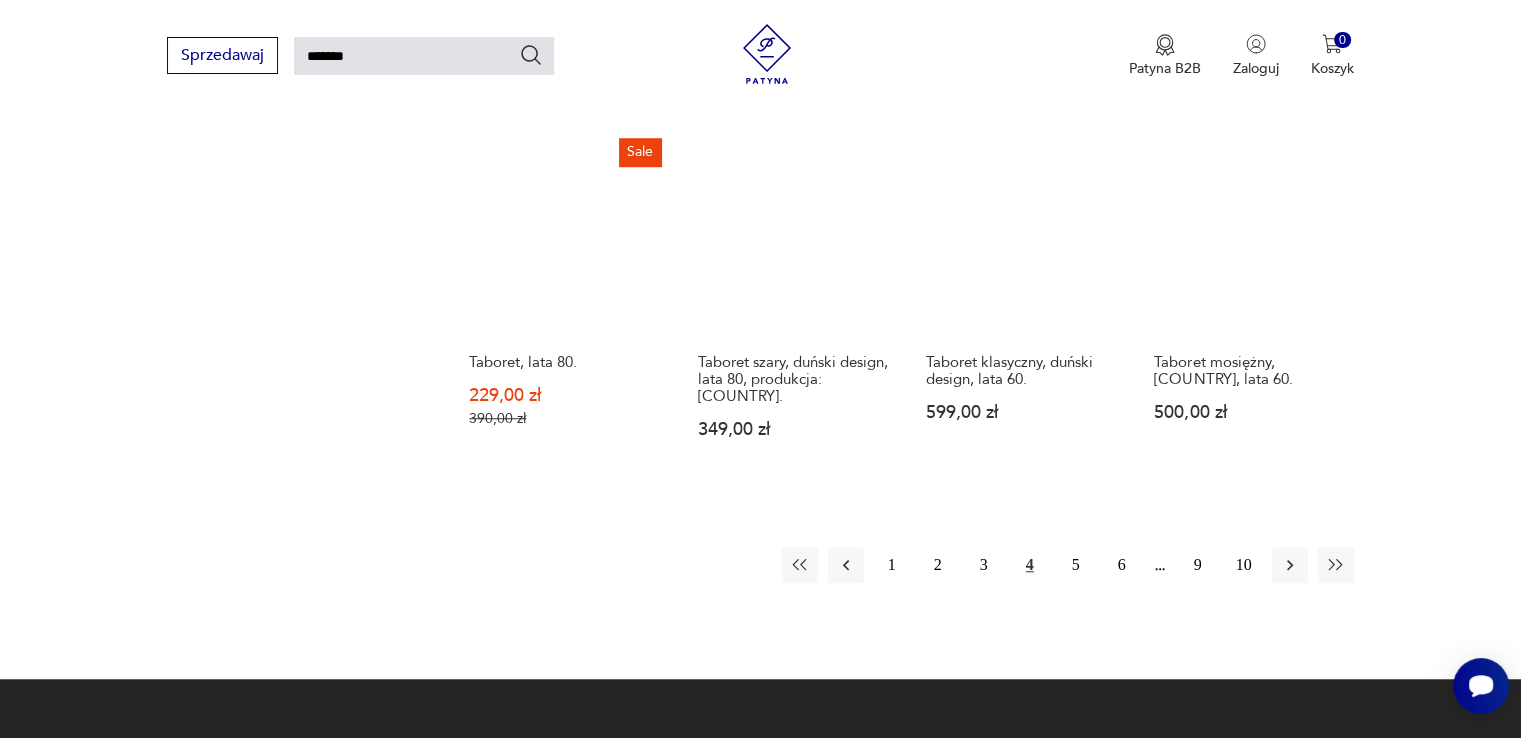scroll, scrollTop: 1471, scrollLeft: 0, axis: vertical 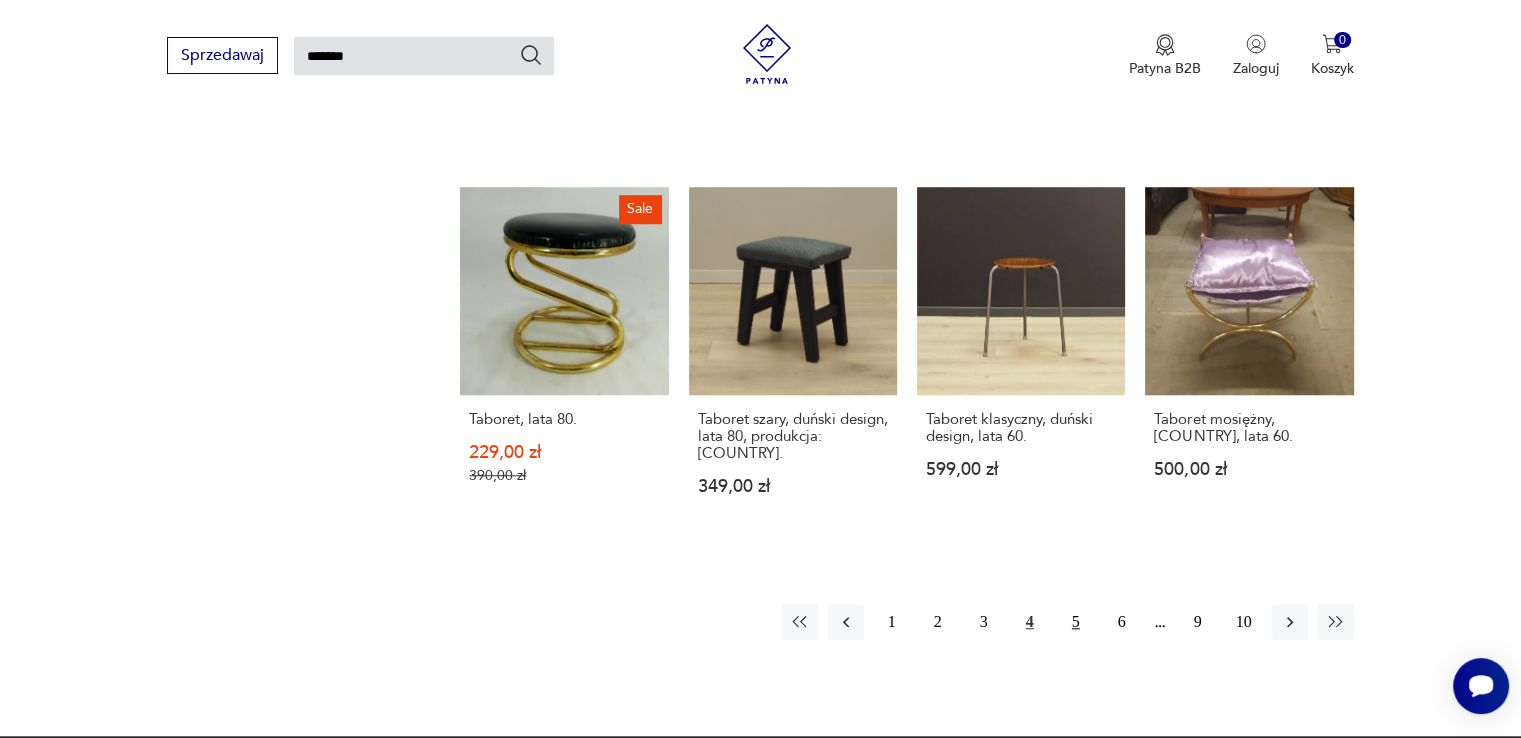 click on "5" at bounding box center [1076, 622] 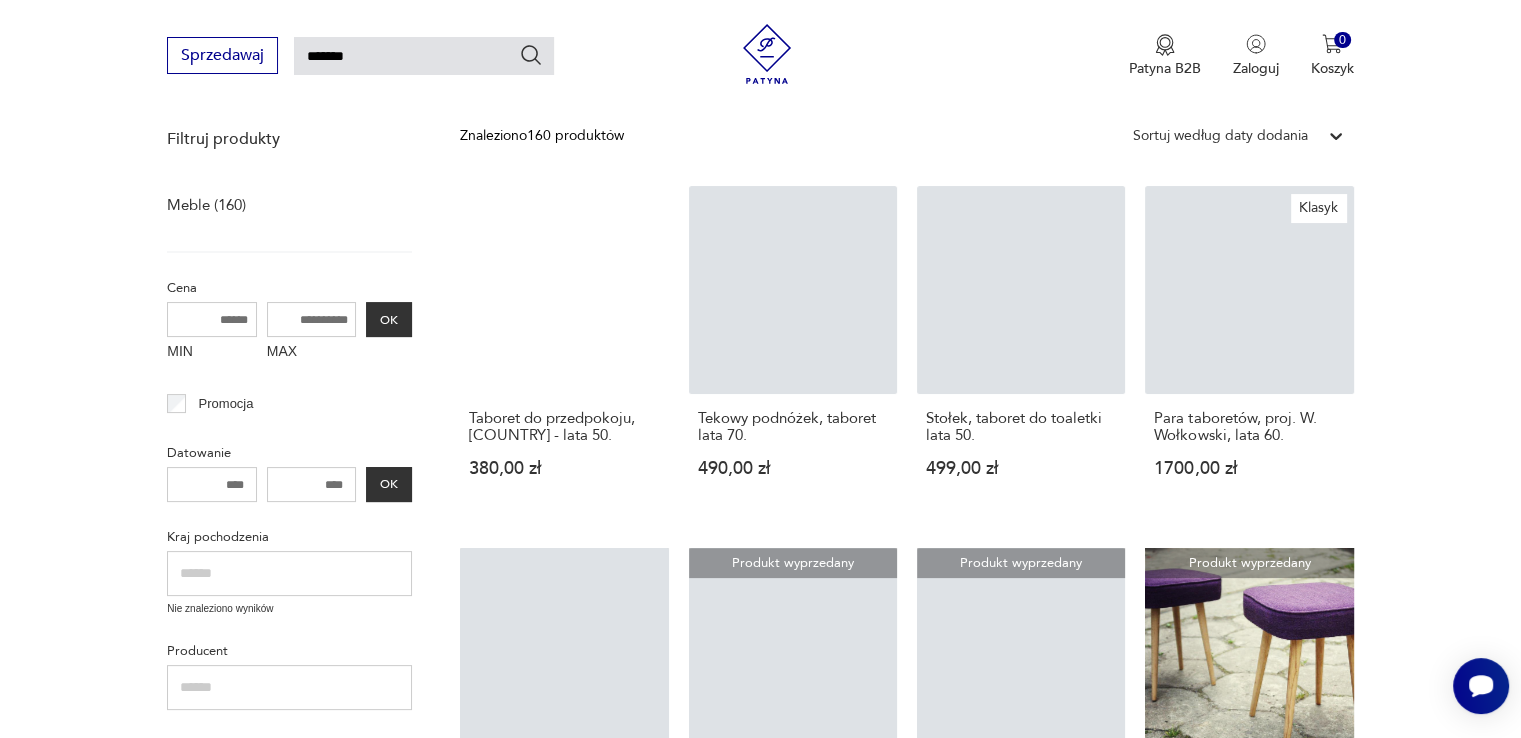 scroll, scrollTop: 271, scrollLeft: 0, axis: vertical 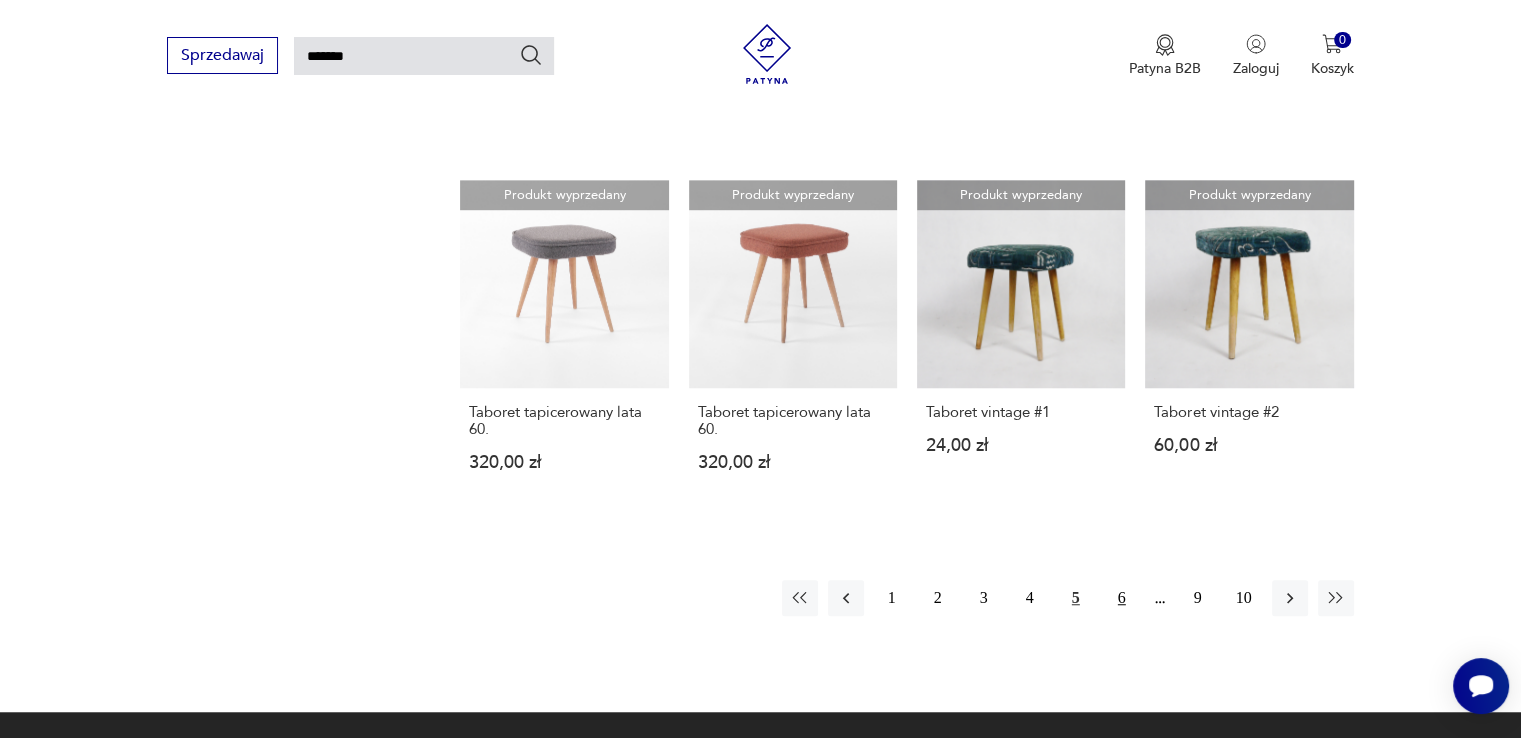 click on "6" at bounding box center [1122, 598] 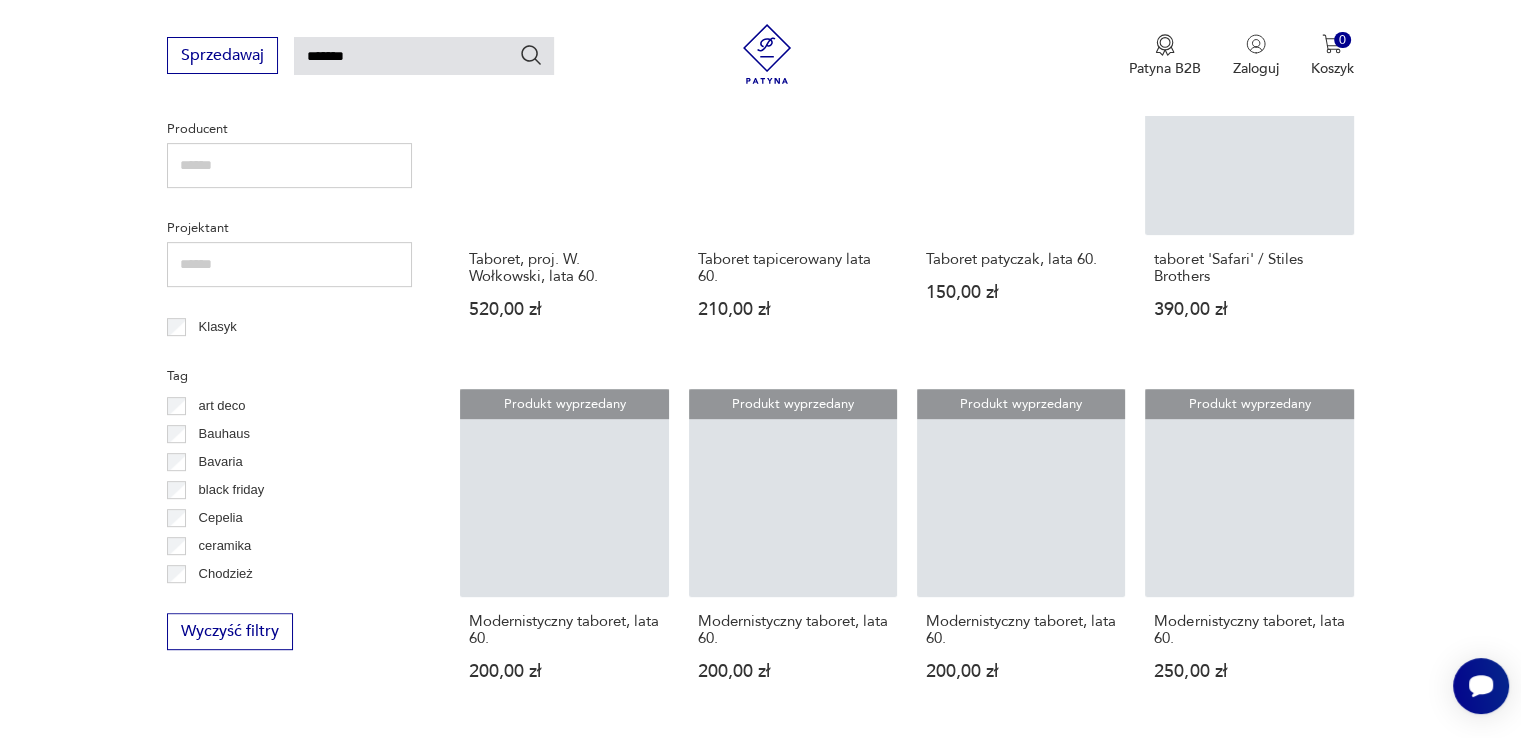 scroll, scrollTop: 771, scrollLeft: 0, axis: vertical 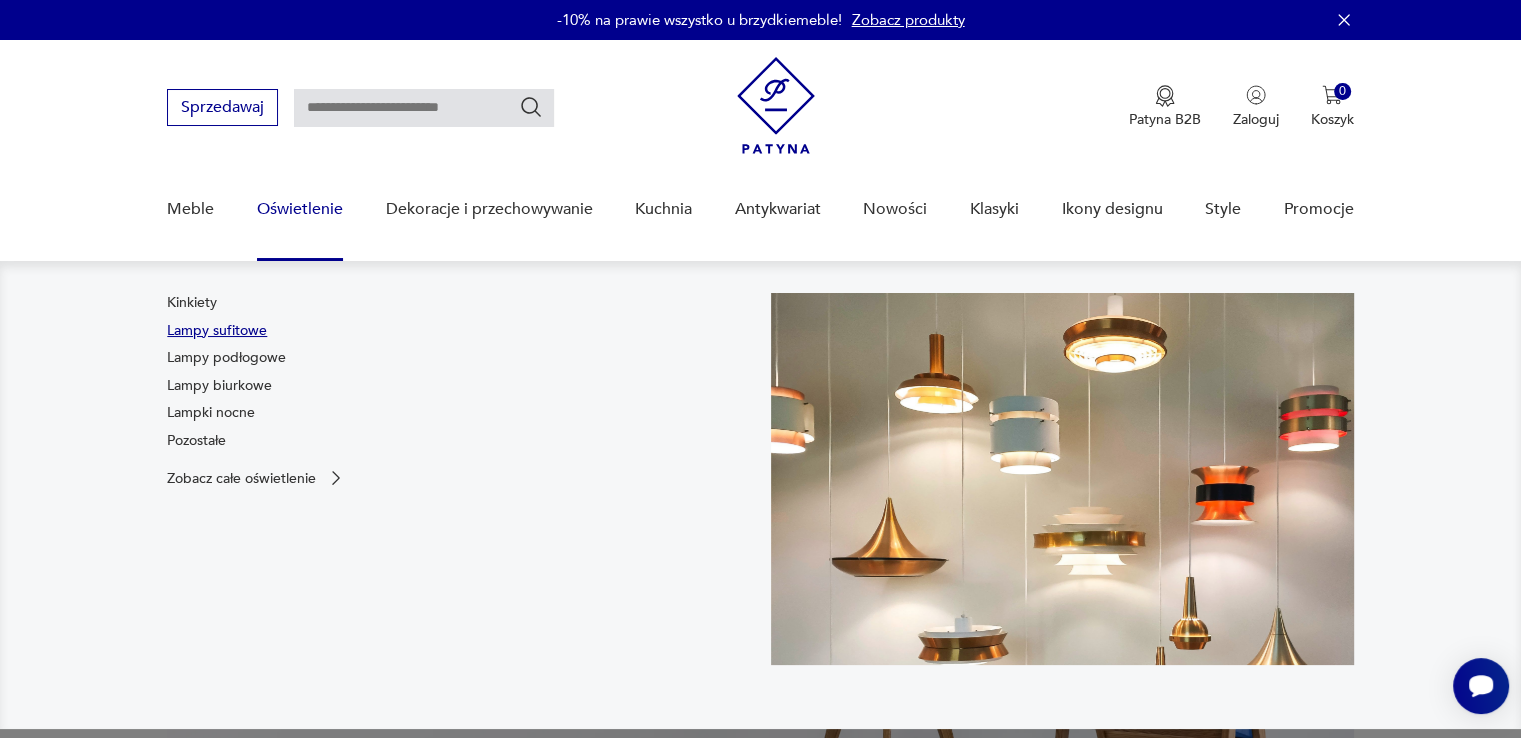 click on "Lampy sufitowe" at bounding box center [217, 331] 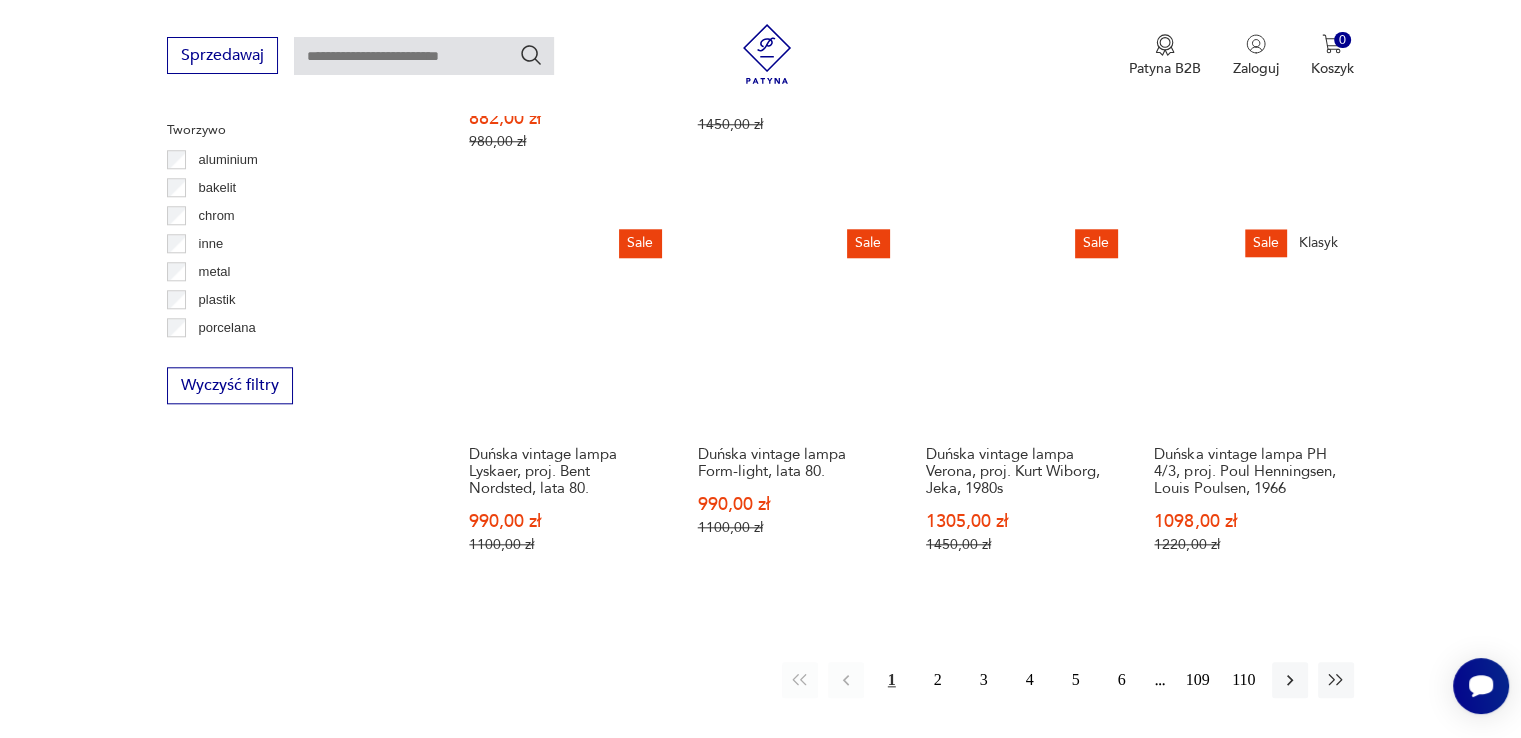 scroll, scrollTop: 1929, scrollLeft: 0, axis: vertical 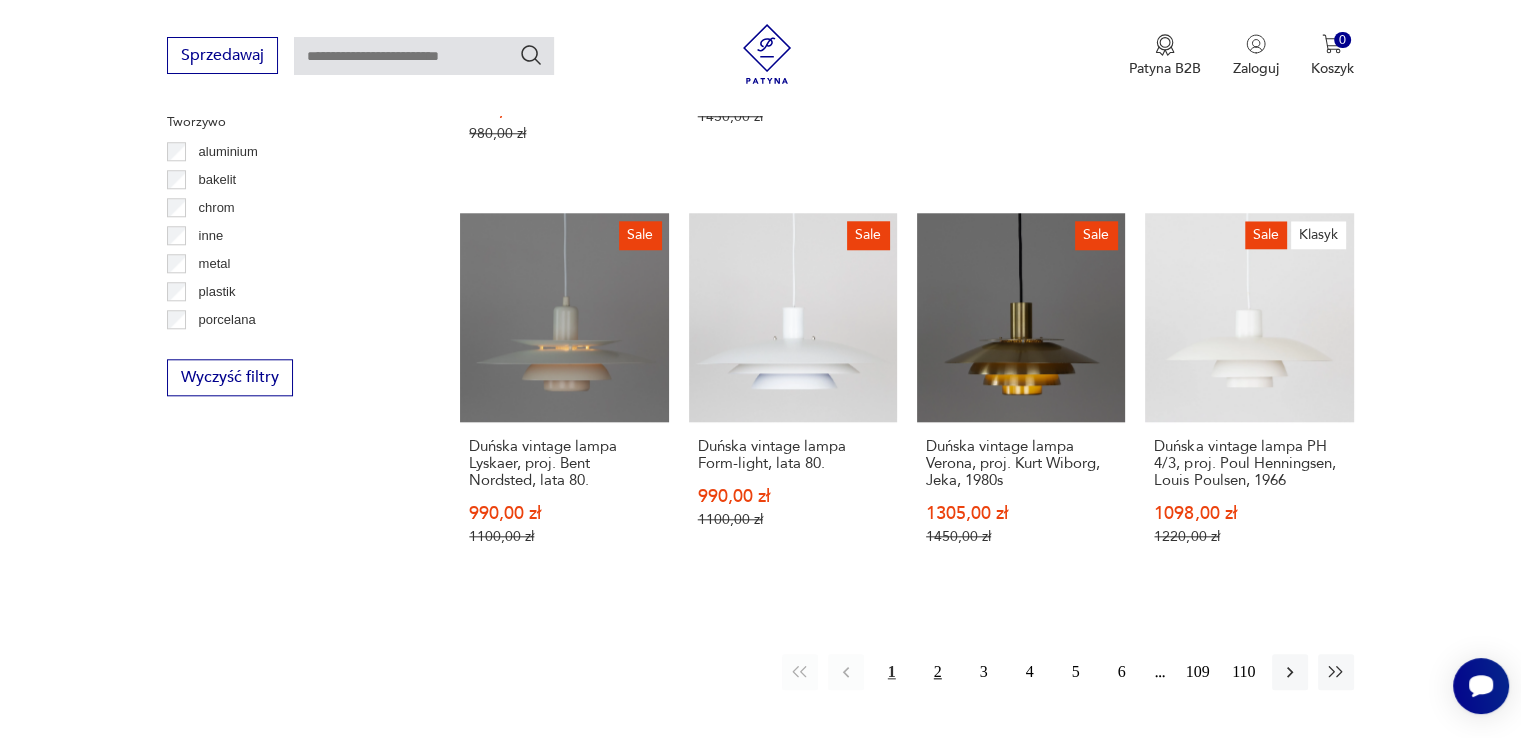 click on "2" at bounding box center [938, 672] 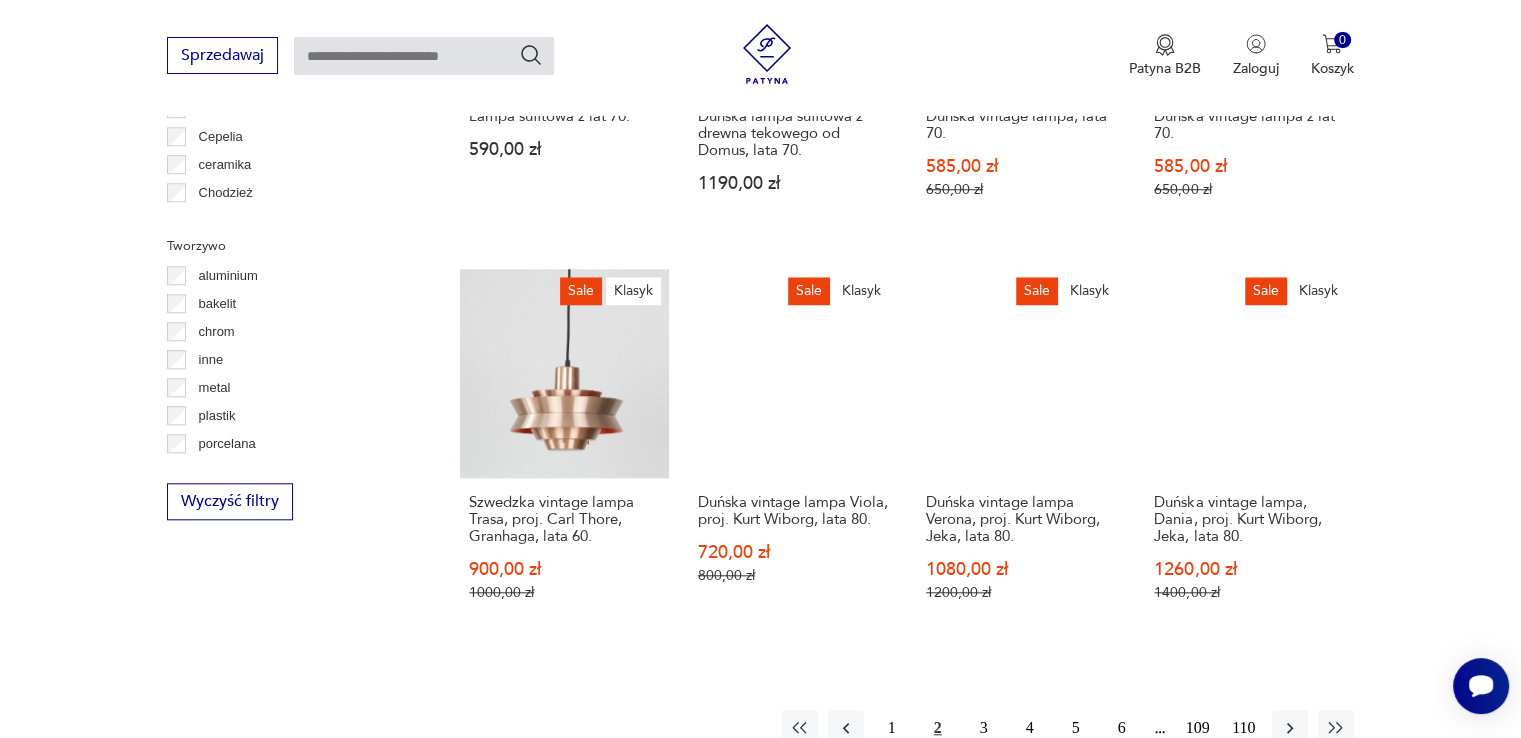 scroll, scrollTop: 1870, scrollLeft: 0, axis: vertical 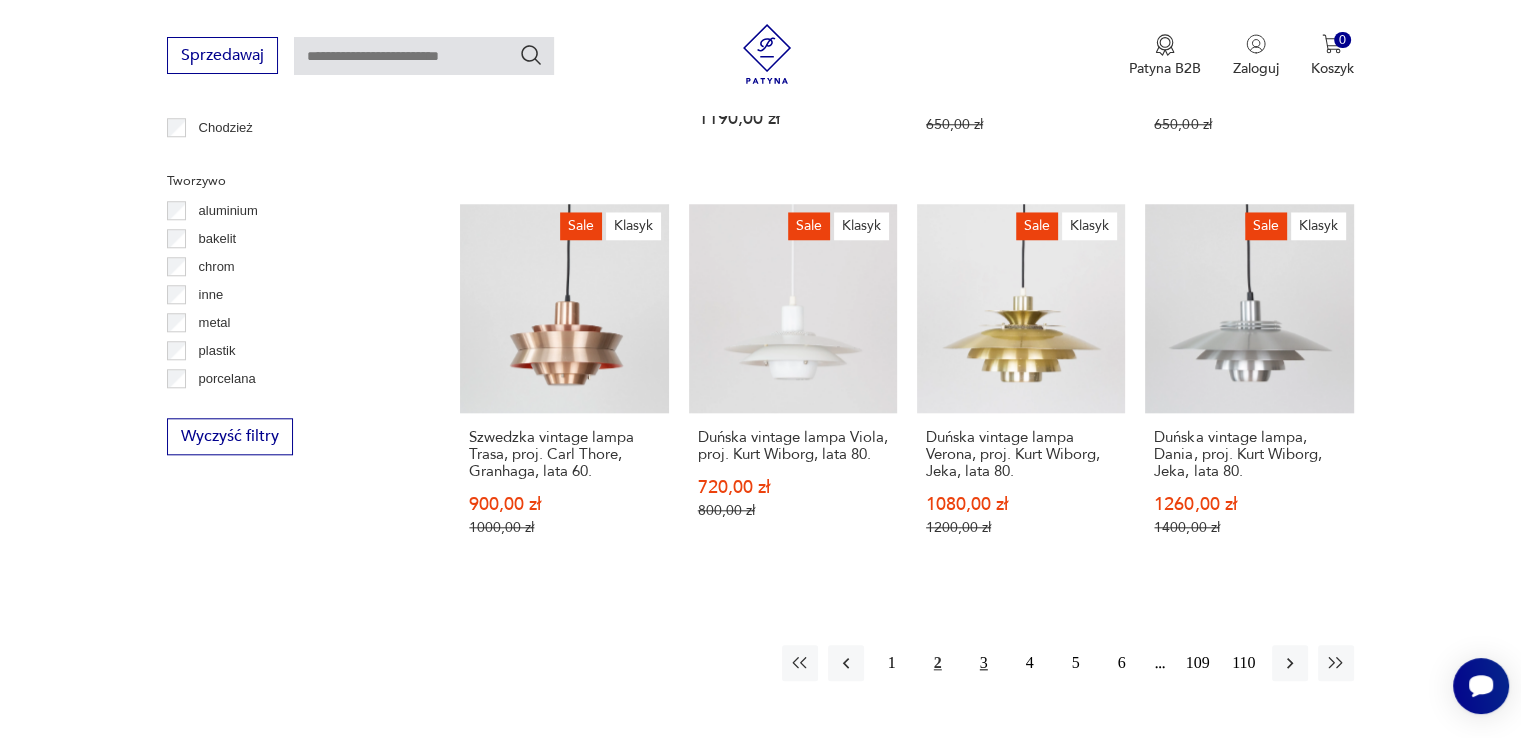click on "3" at bounding box center (984, 663) 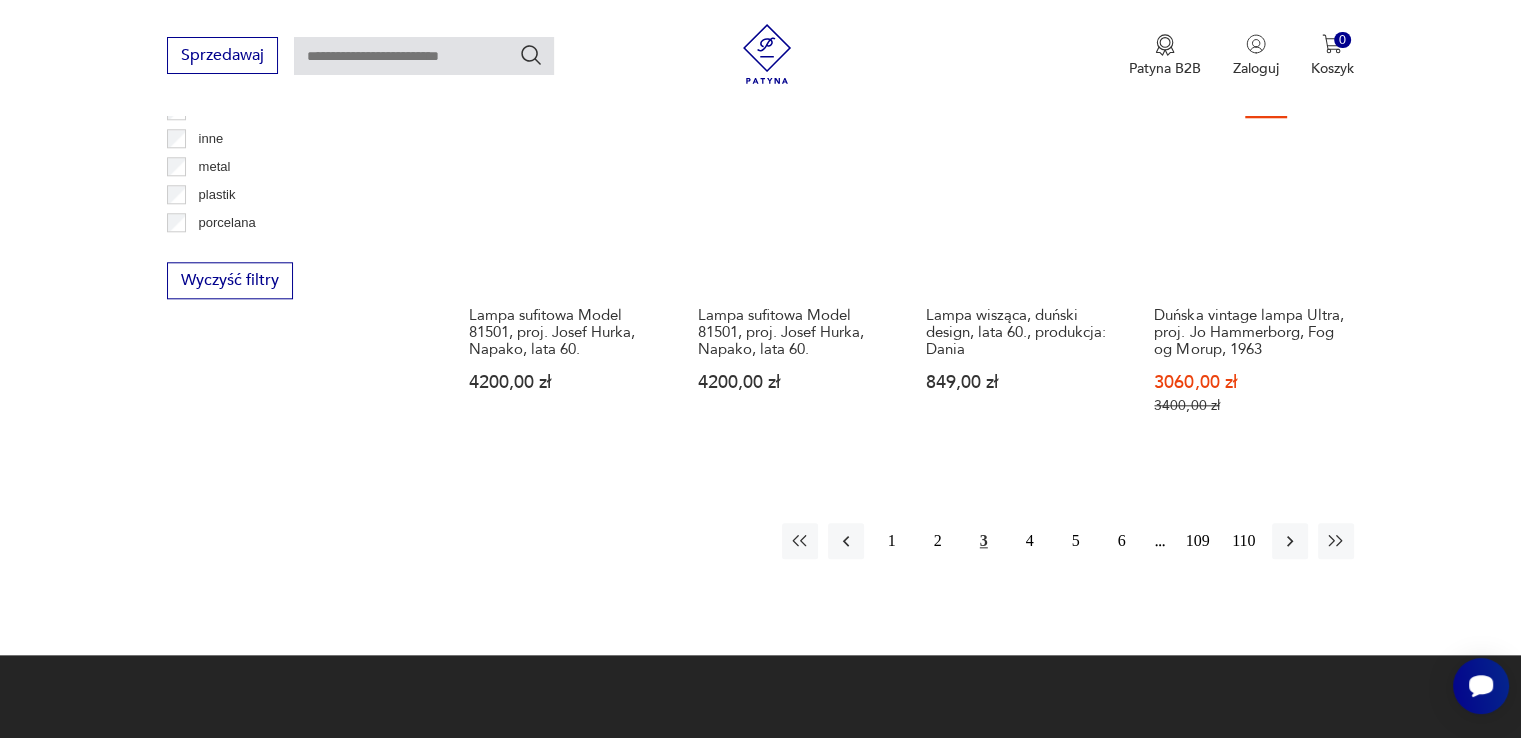 scroll, scrollTop: 2171, scrollLeft: 0, axis: vertical 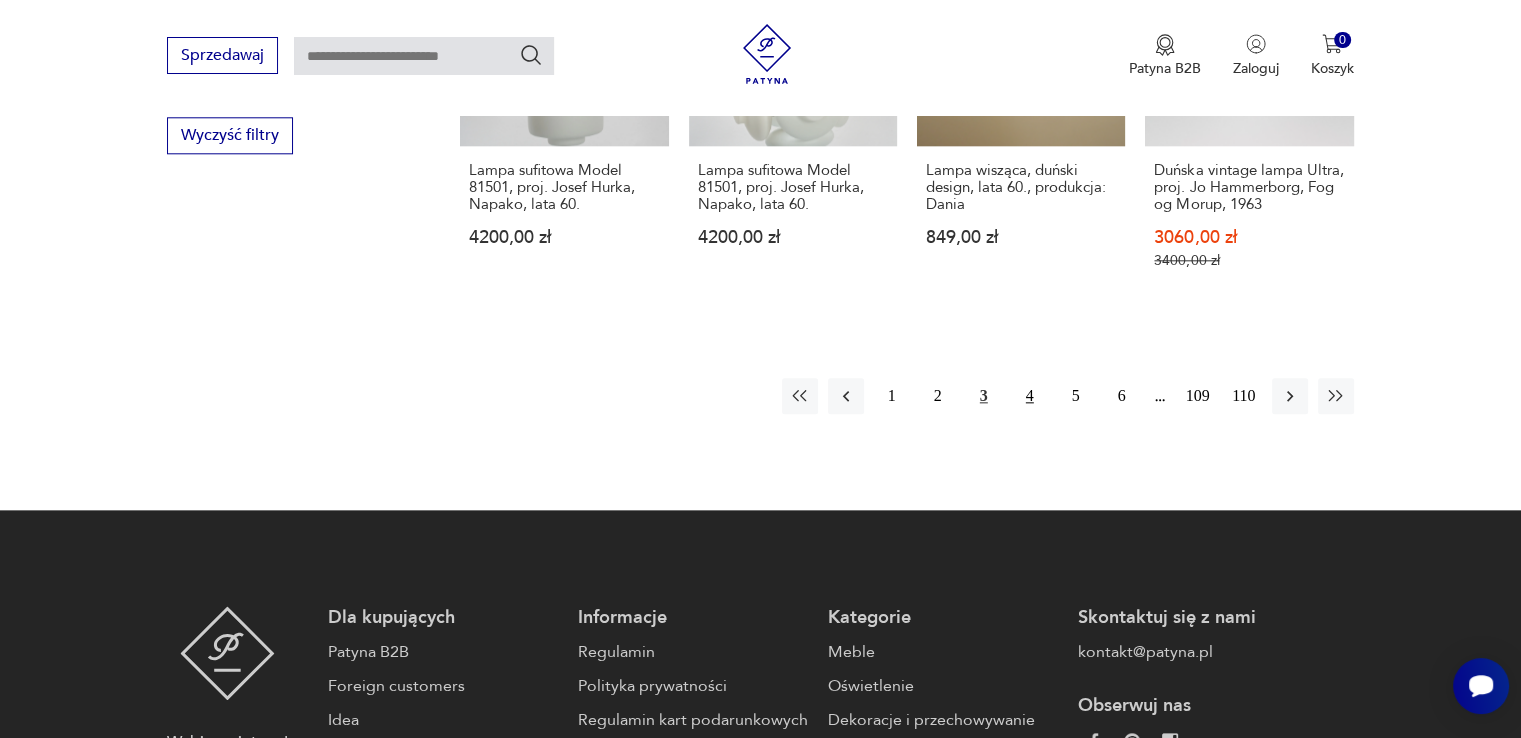 click on "4" at bounding box center [1030, 396] 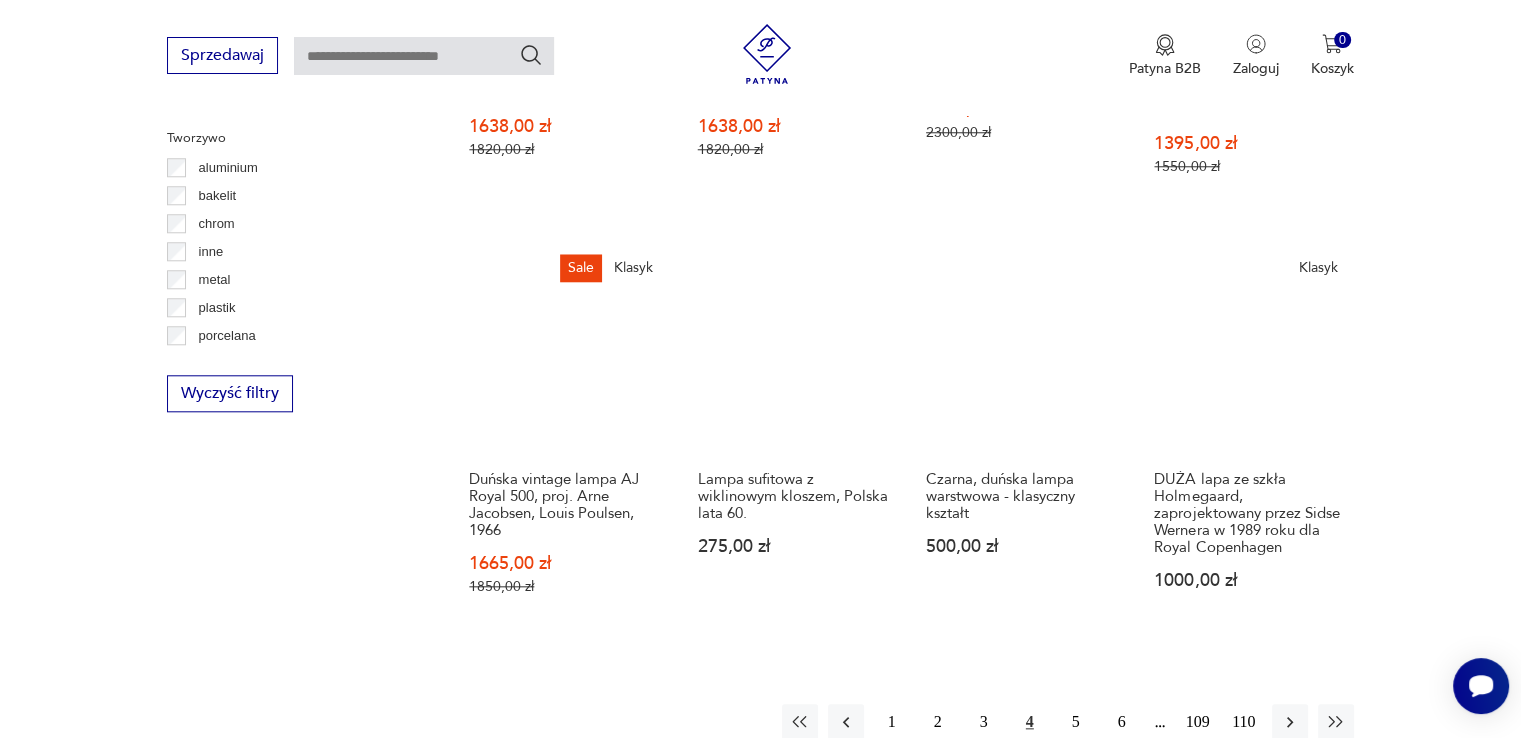 scroll, scrollTop: 1970, scrollLeft: 0, axis: vertical 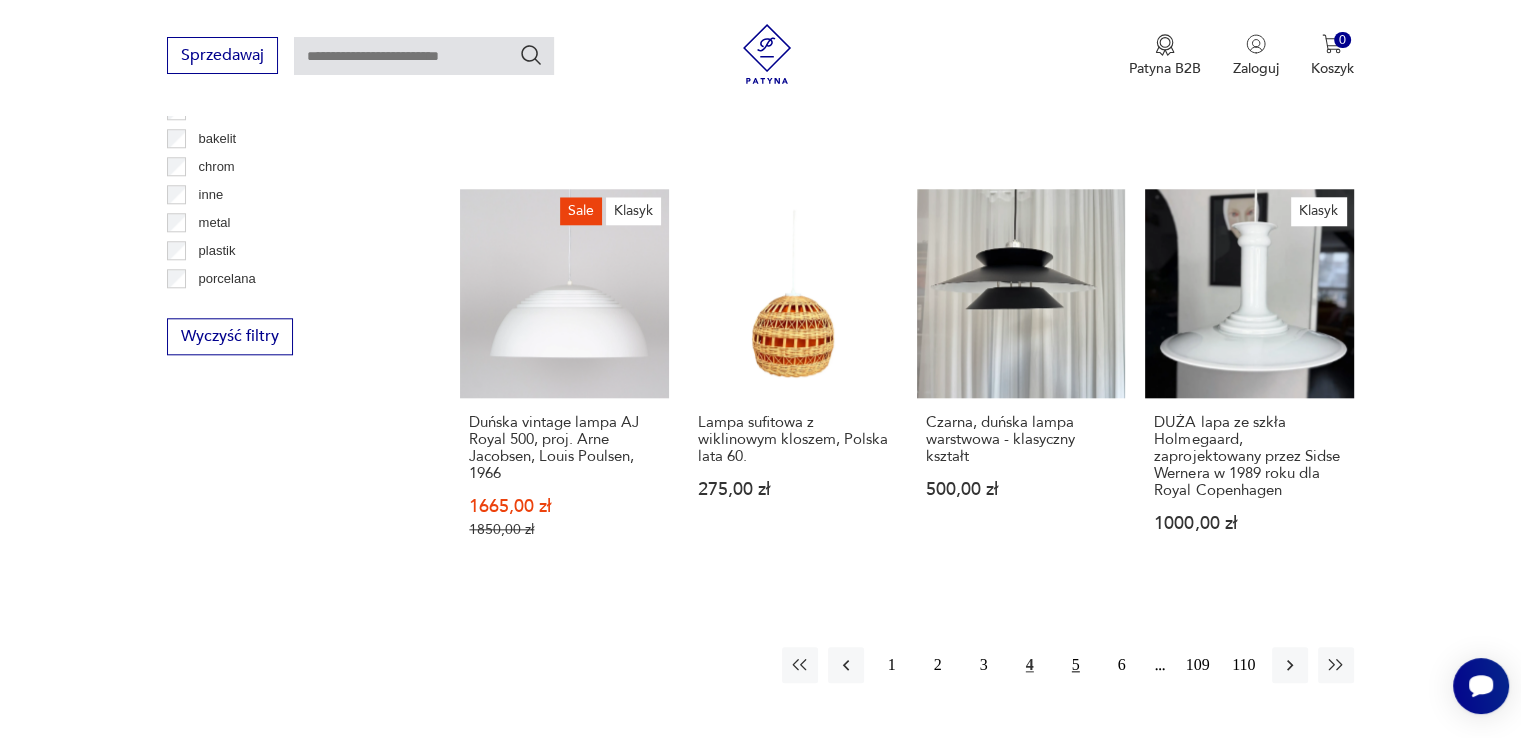 click on "5" at bounding box center (1076, 665) 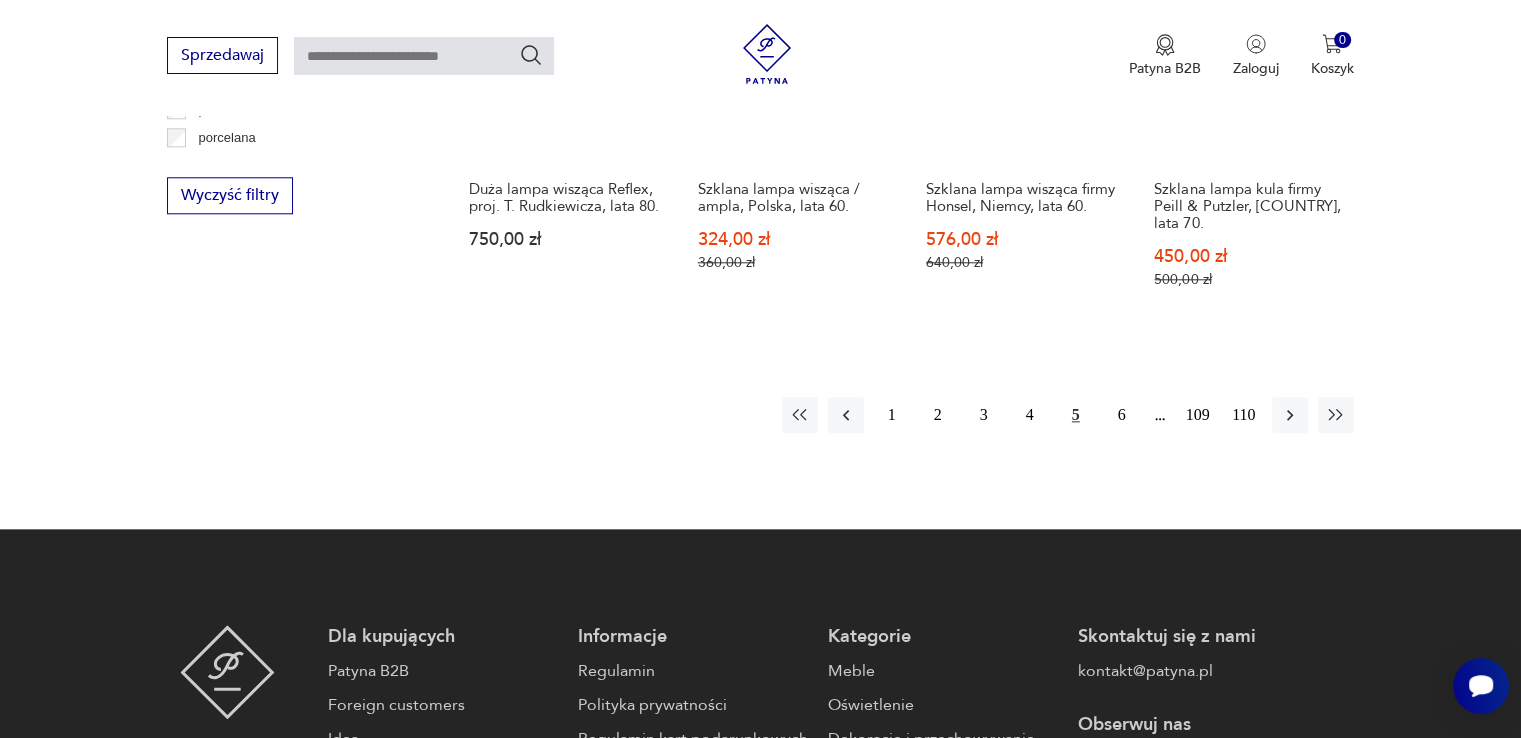 scroll, scrollTop: 2071, scrollLeft: 0, axis: vertical 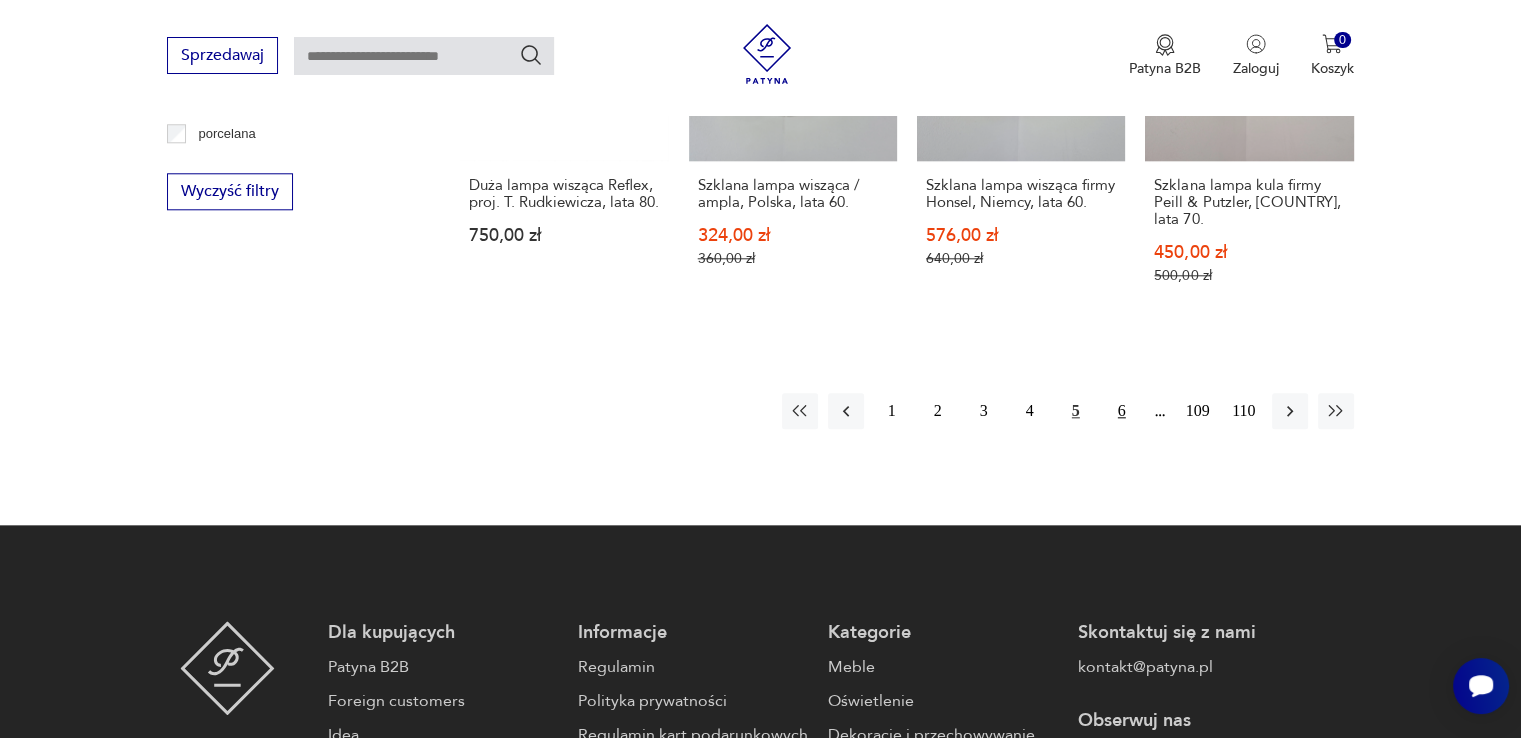 click on "6" at bounding box center [1122, 411] 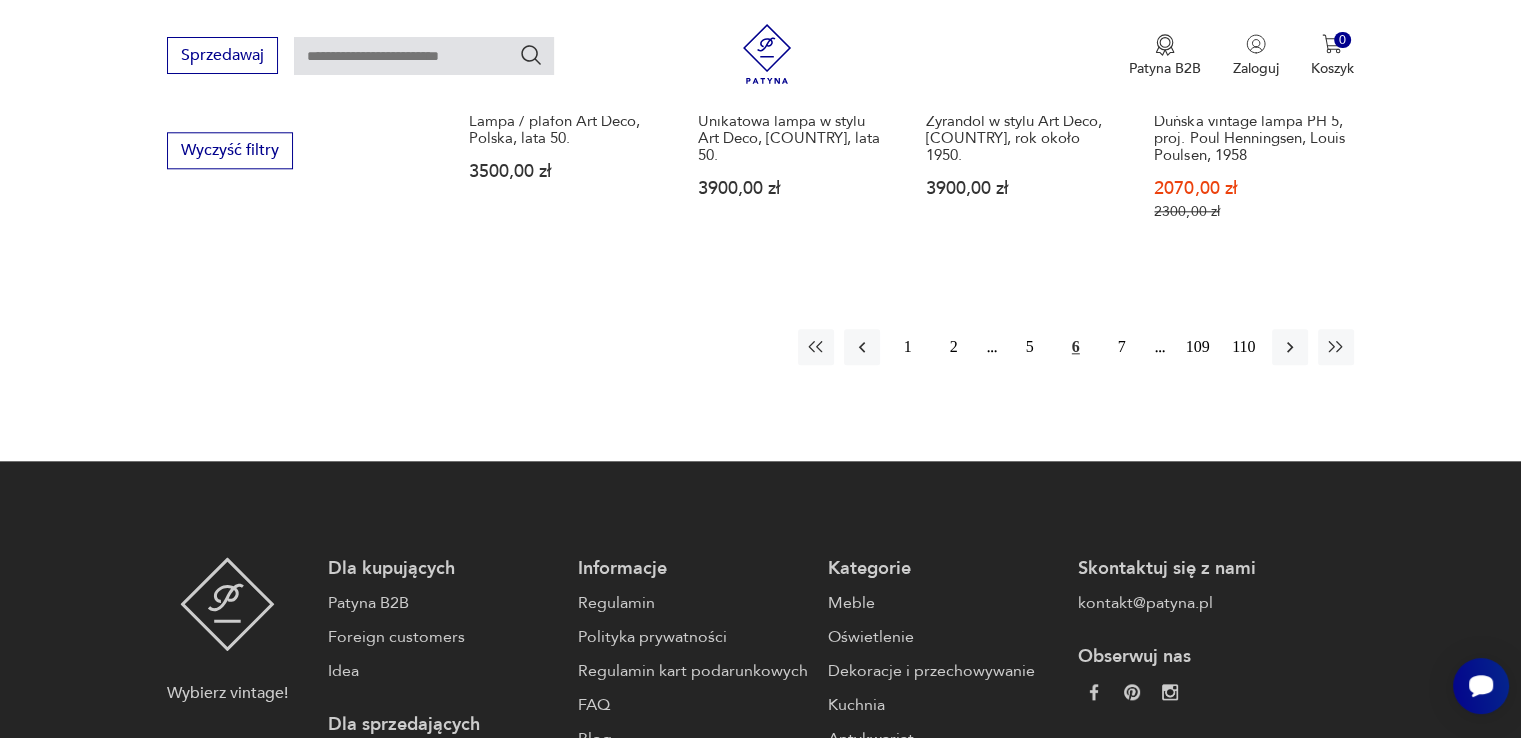 scroll, scrollTop: 2170, scrollLeft: 0, axis: vertical 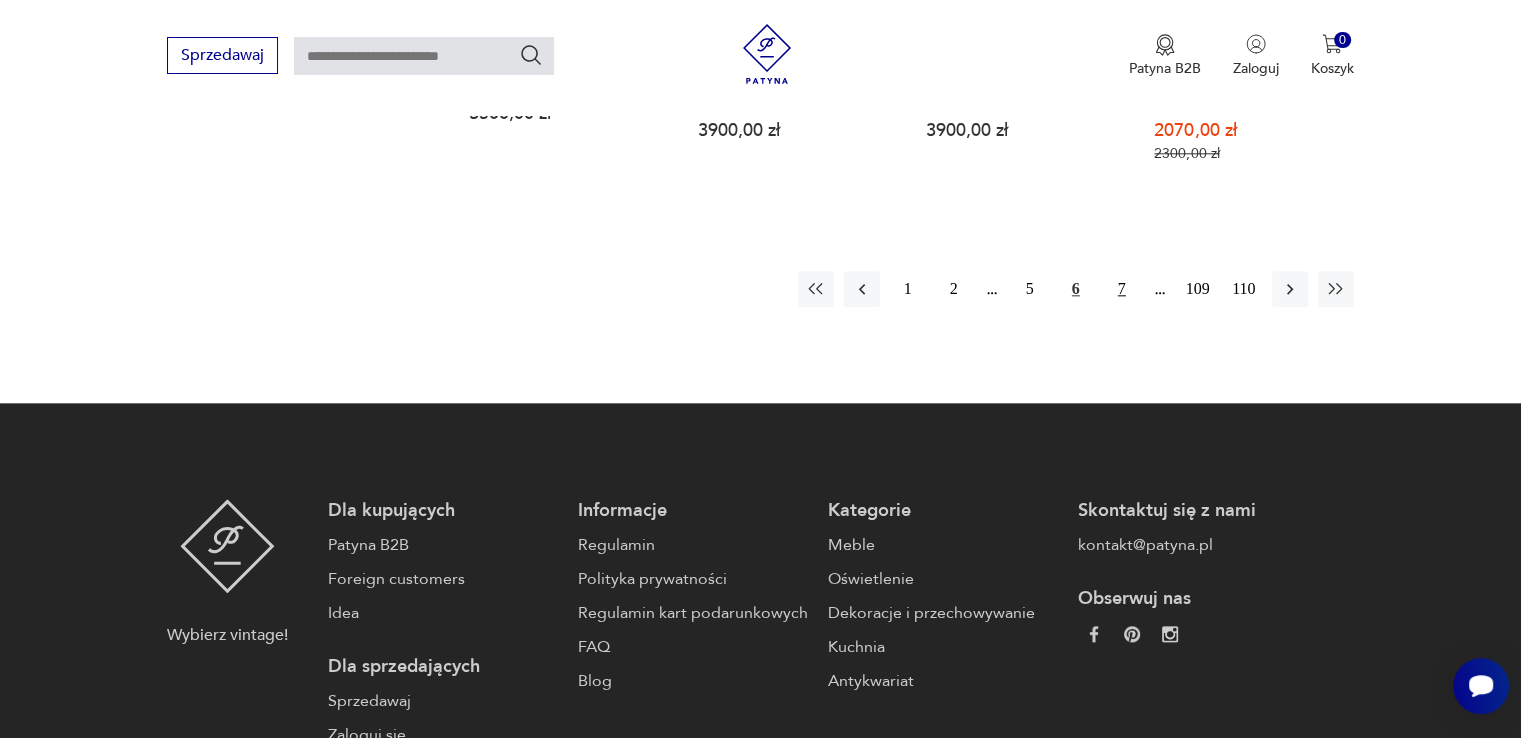 click on "7" at bounding box center [1122, 289] 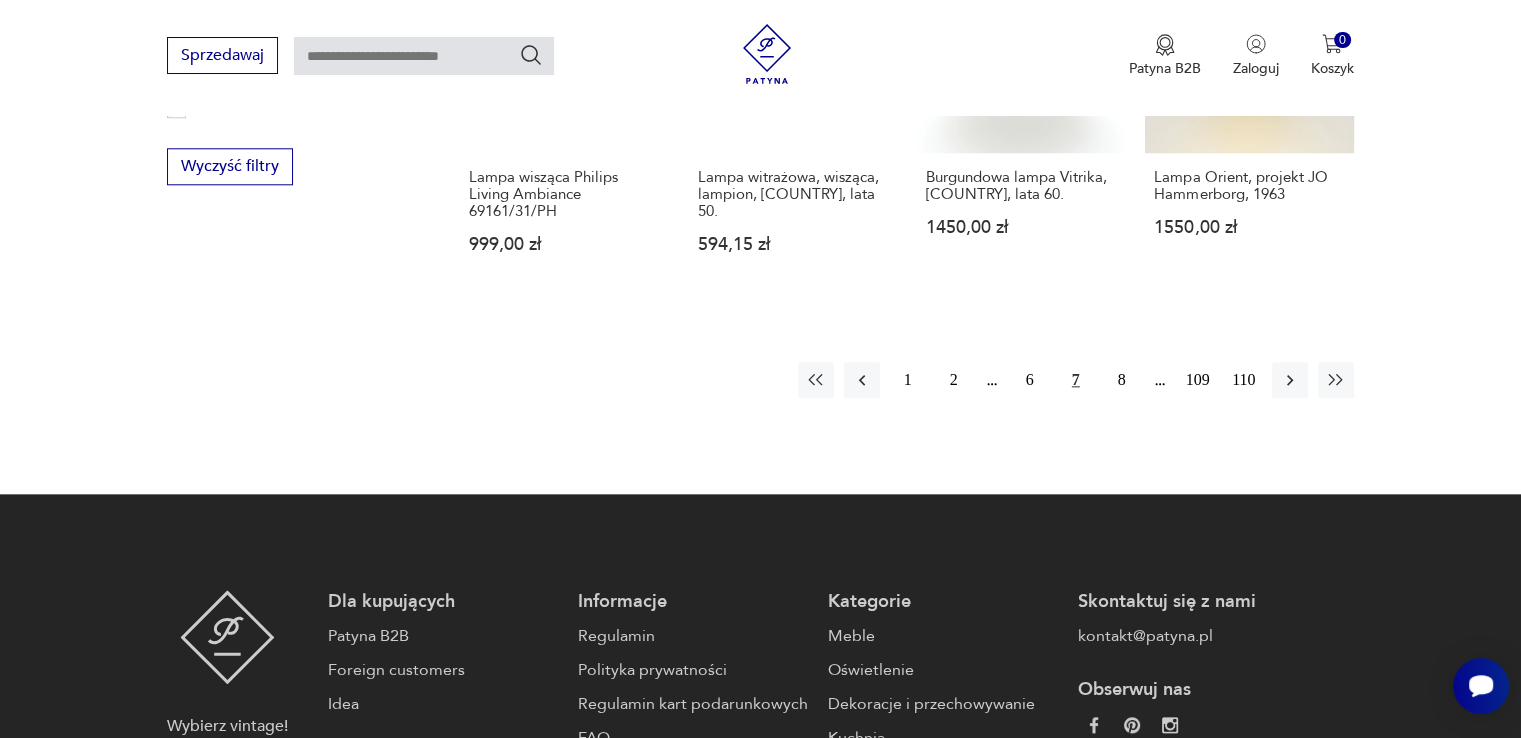 scroll, scrollTop: 2170, scrollLeft: 0, axis: vertical 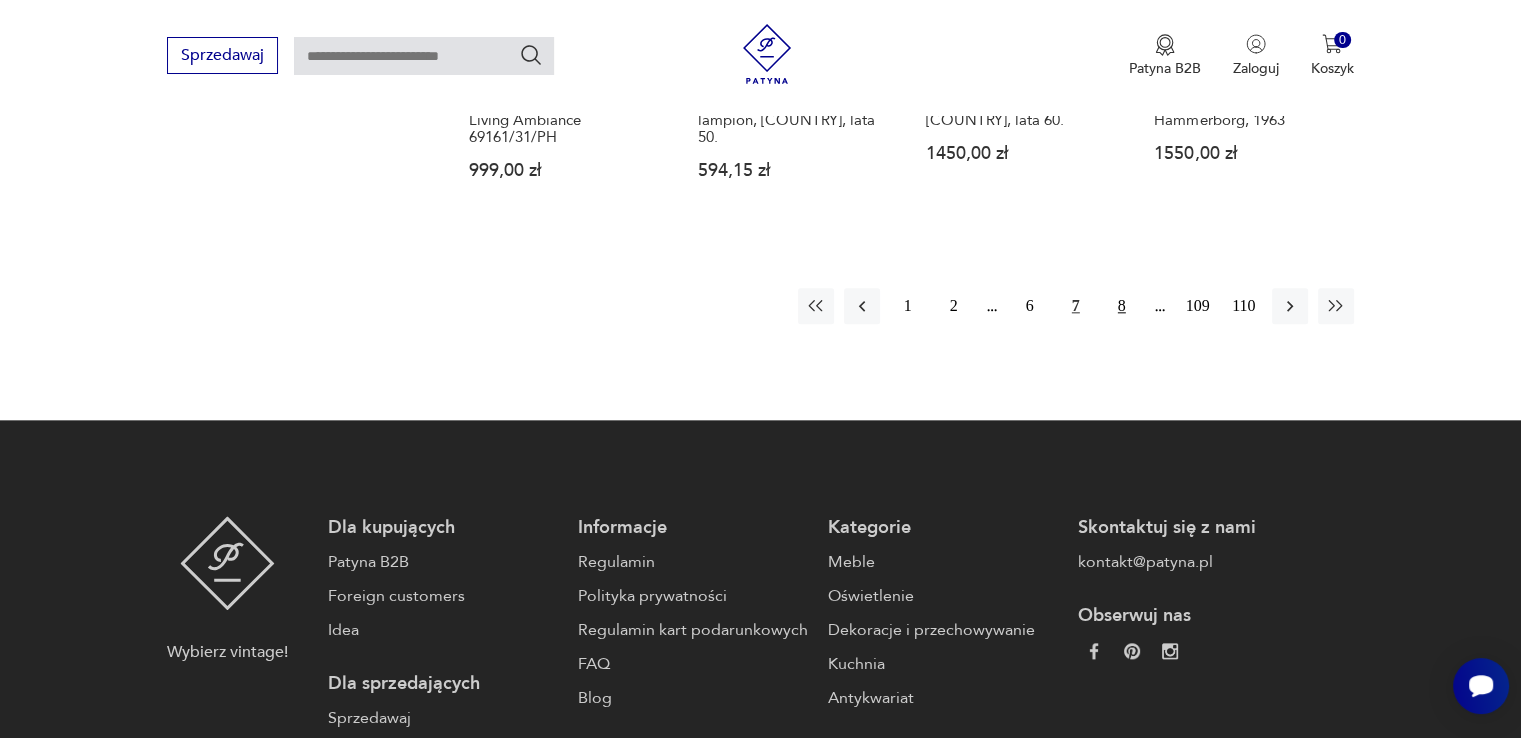 click on "8" at bounding box center (1122, 306) 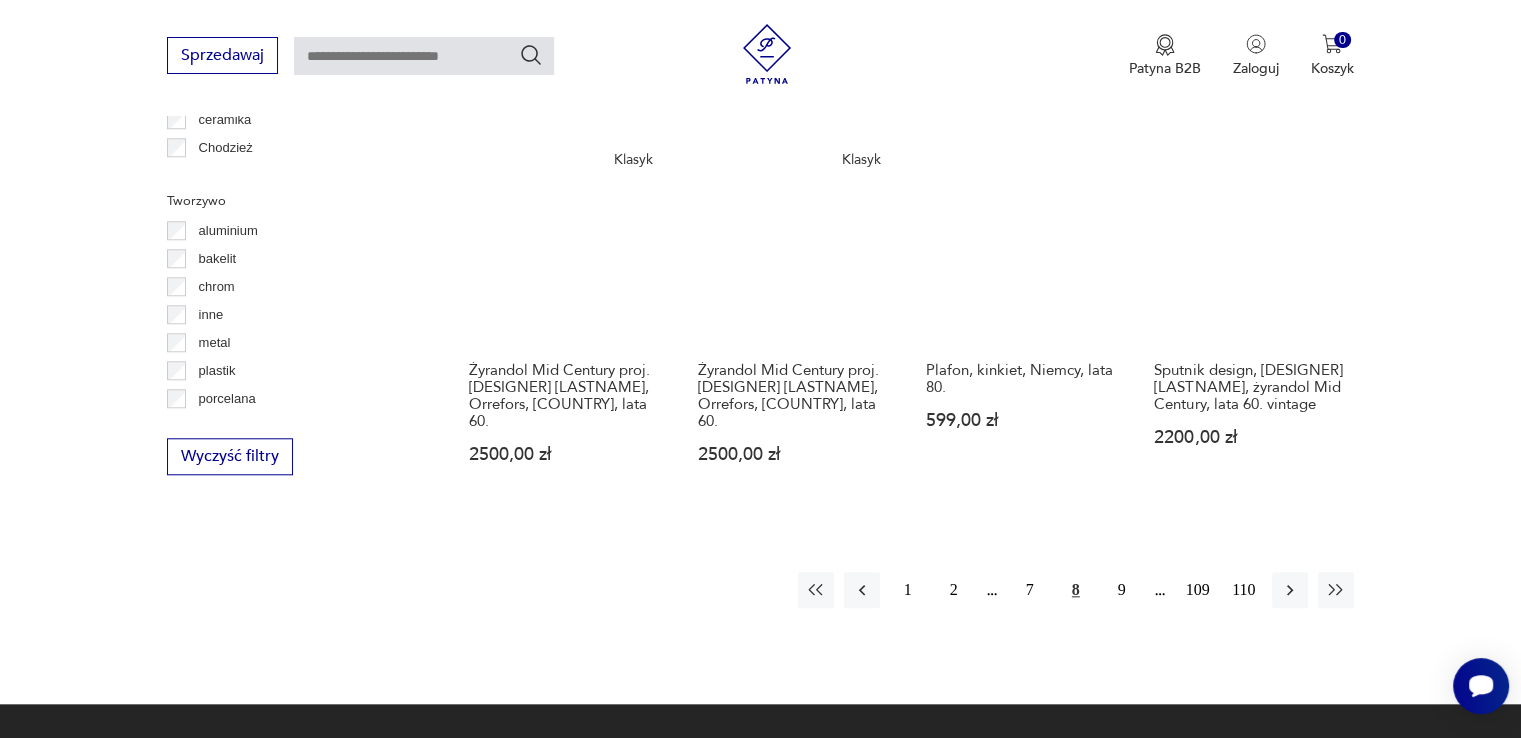 scroll, scrollTop: 1870, scrollLeft: 0, axis: vertical 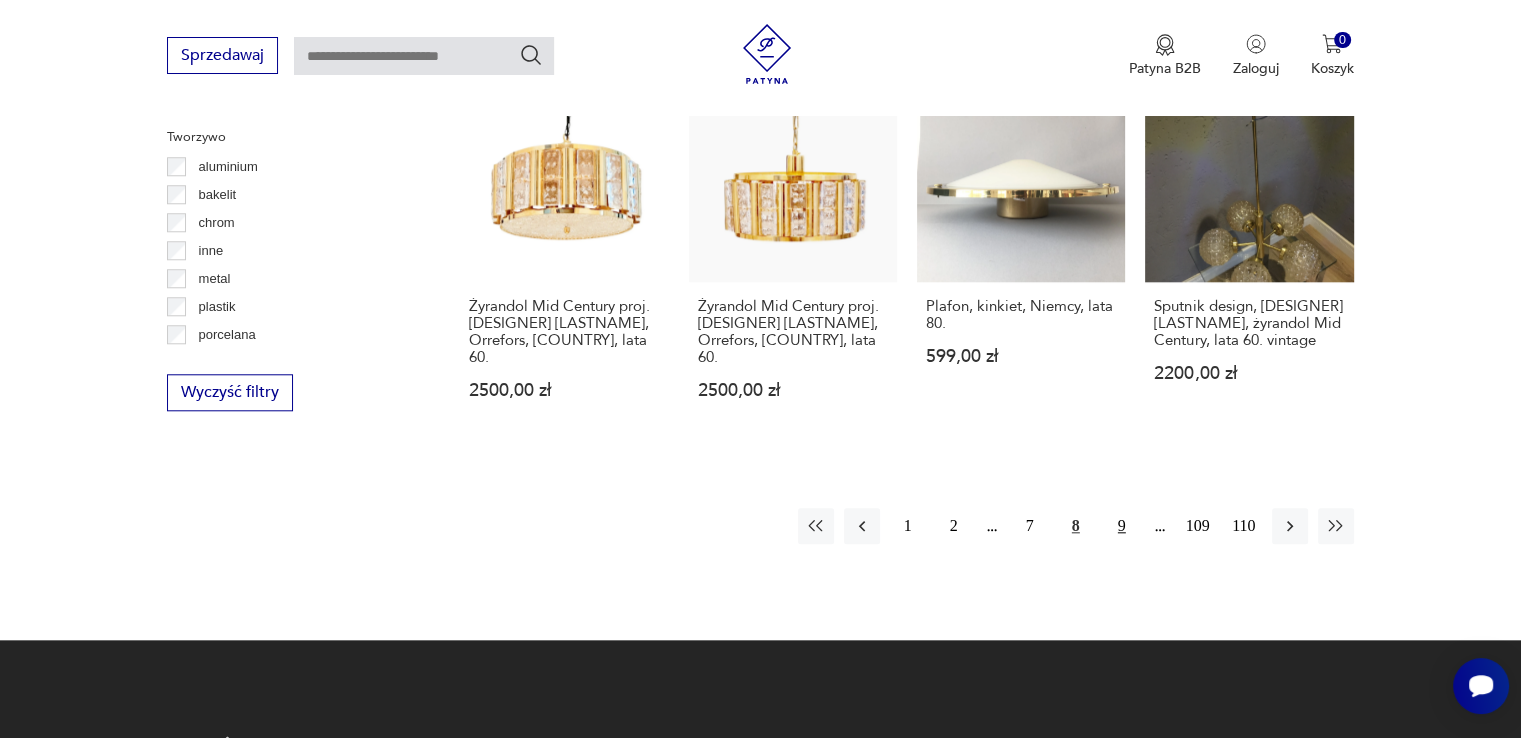 click on "9" at bounding box center (1122, 526) 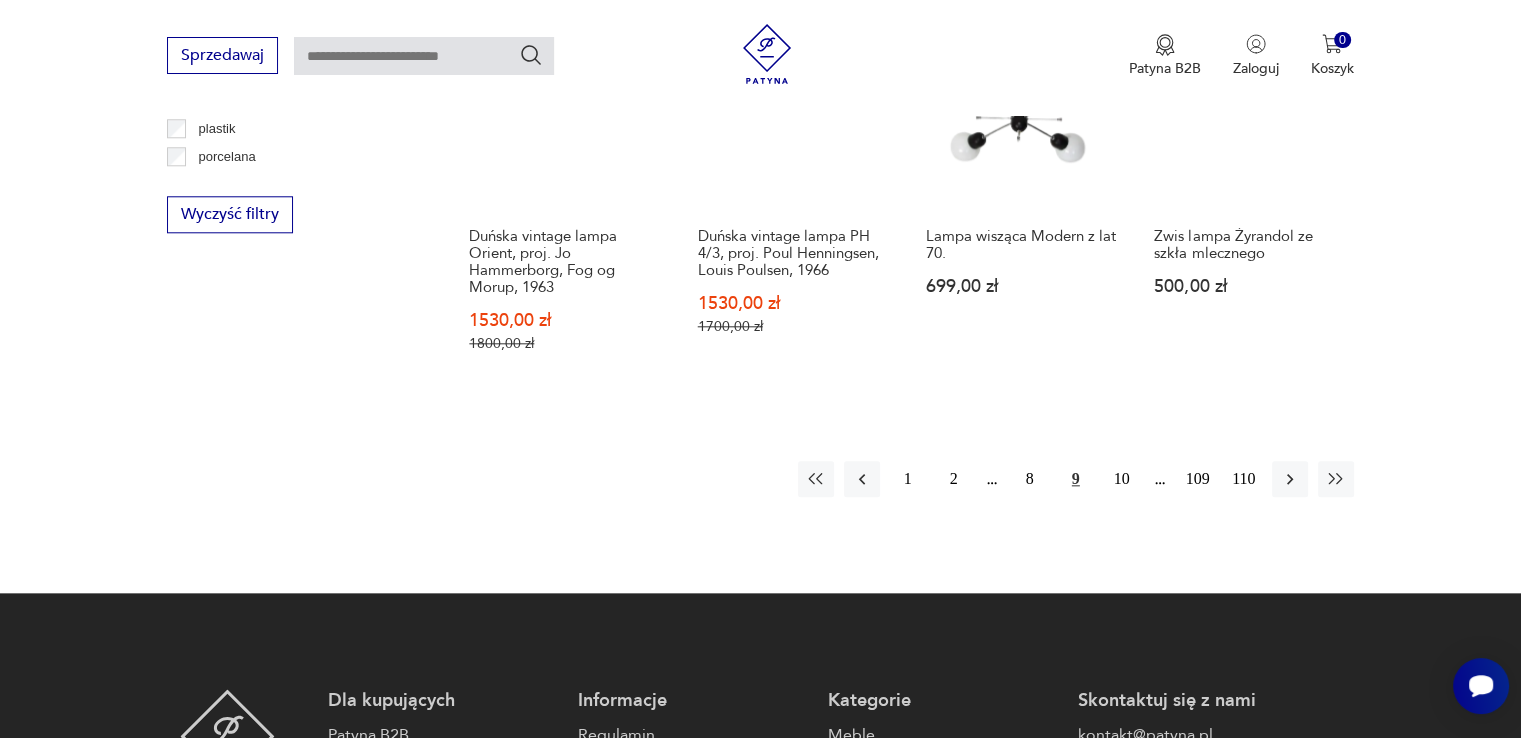 scroll, scrollTop: 2071, scrollLeft: 0, axis: vertical 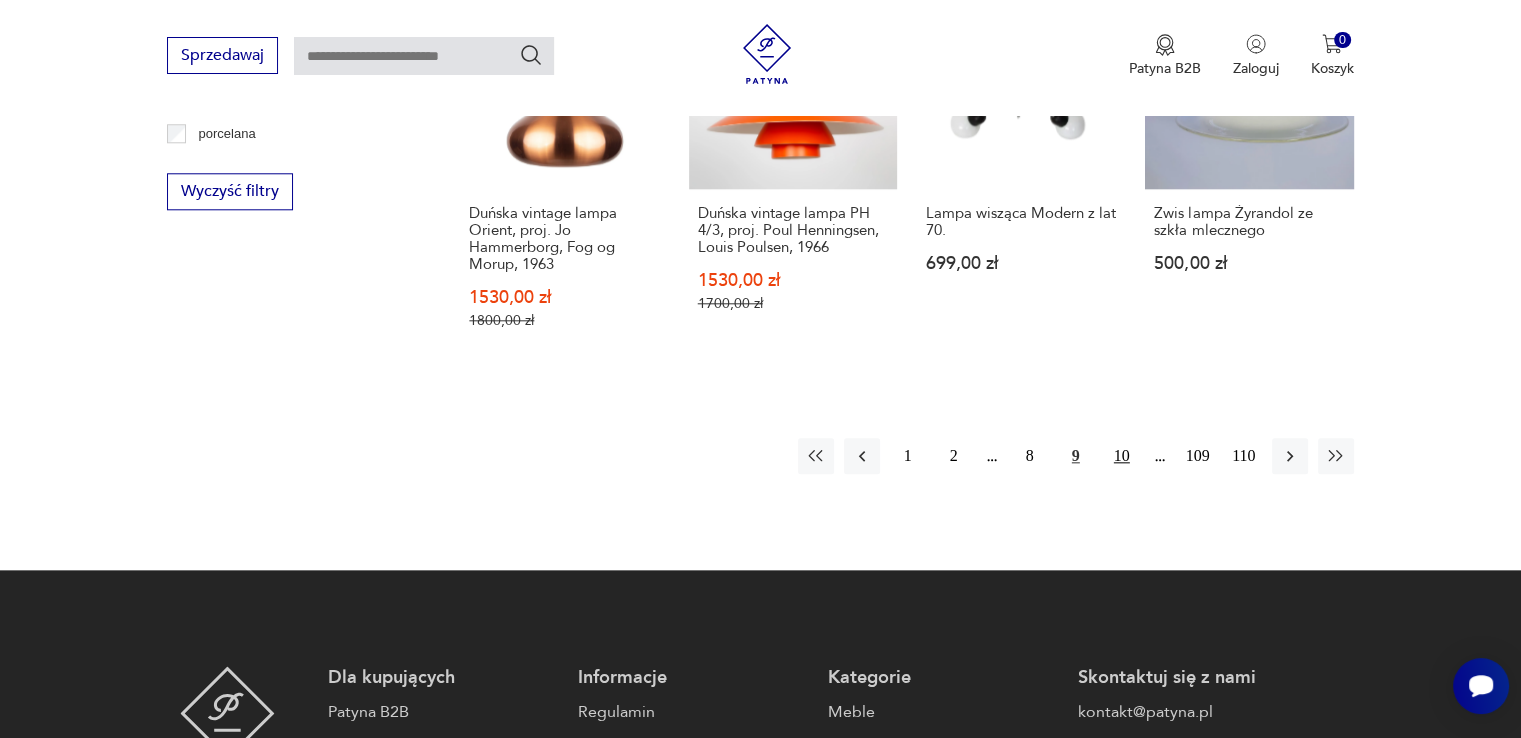 click on "10" at bounding box center [1122, 456] 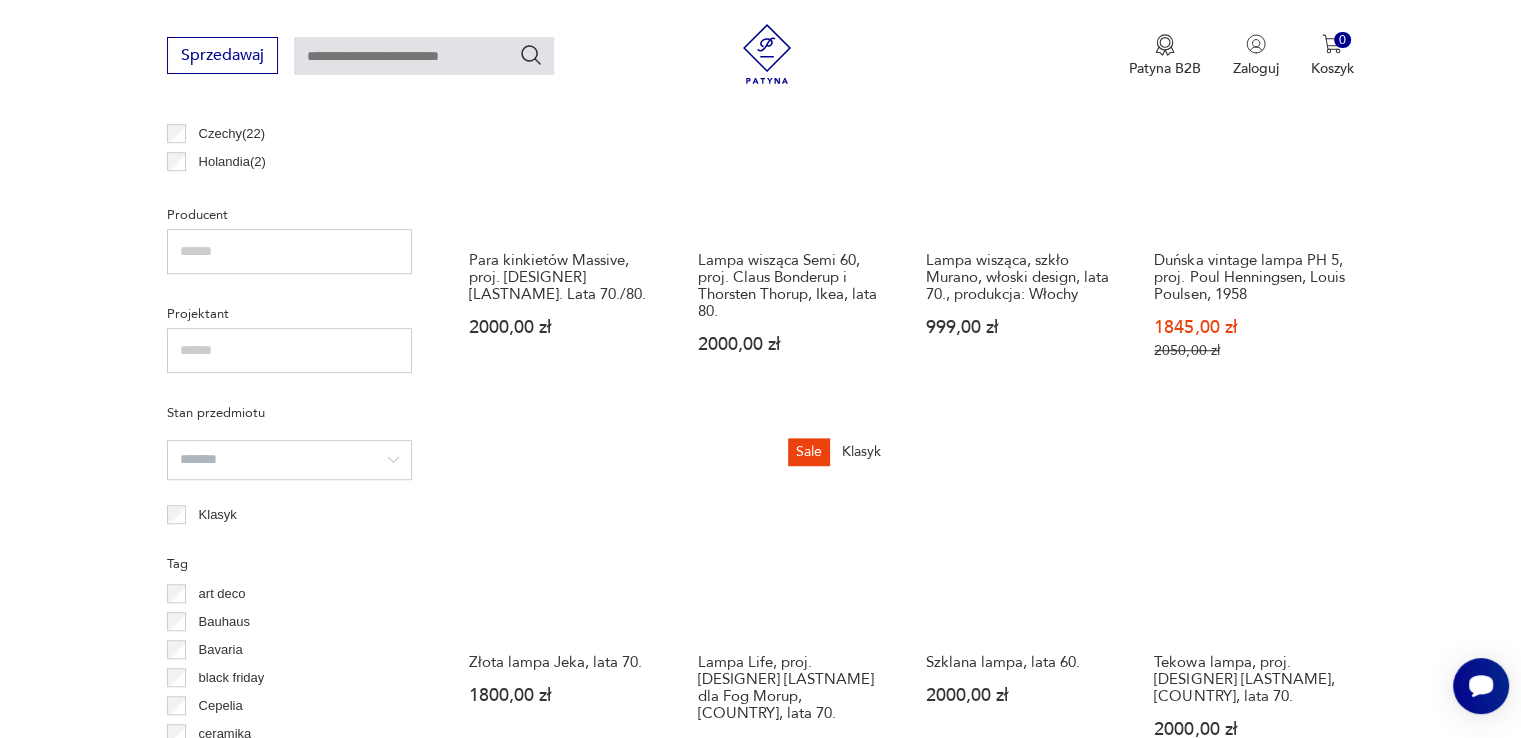 scroll, scrollTop: 970, scrollLeft: 0, axis: vertical 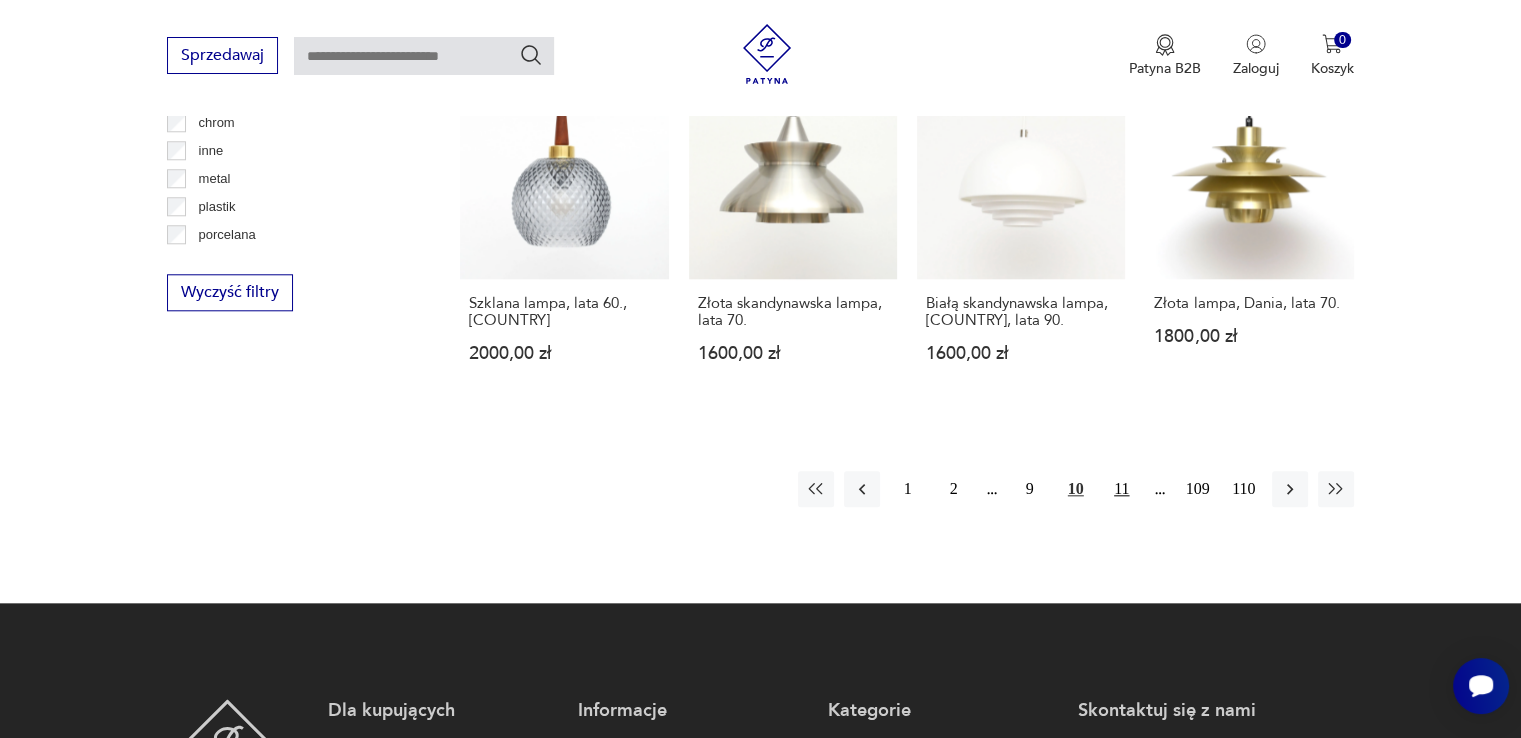 click on "11" at bounding box center [1122, 489] 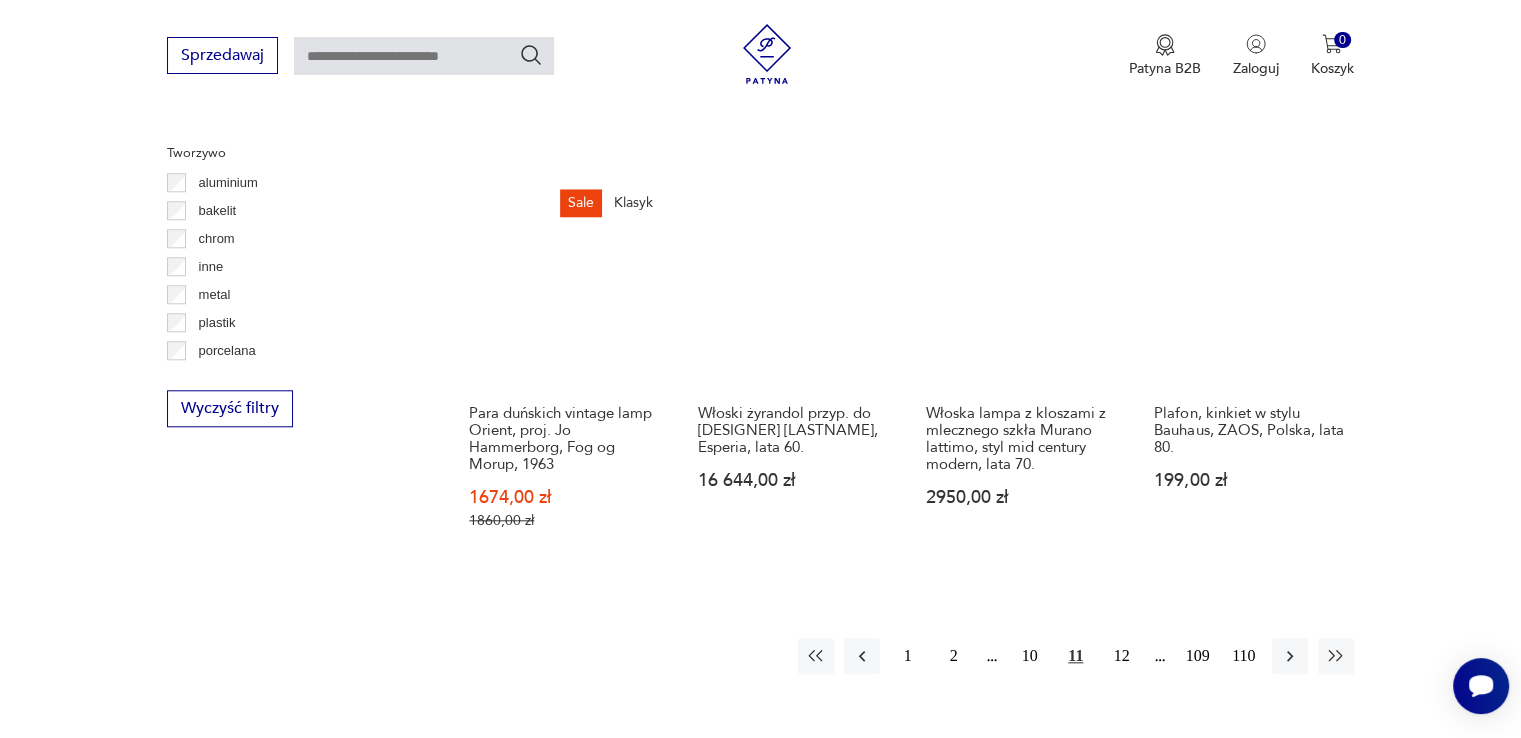 scroll, scrollTop: 1871, scrollLeft: 0, axis: vertical 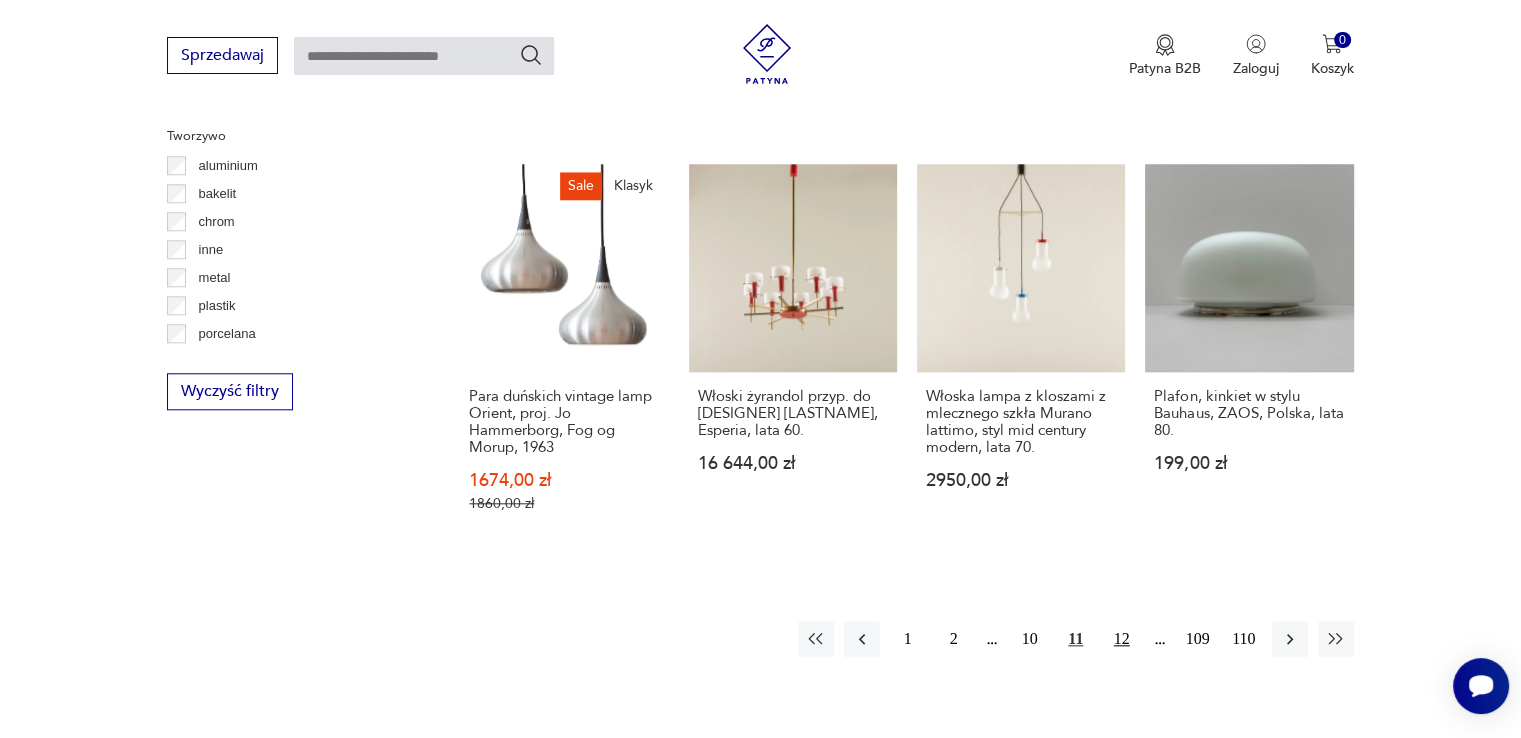 click on "12" at bounding box center (1122, 639) 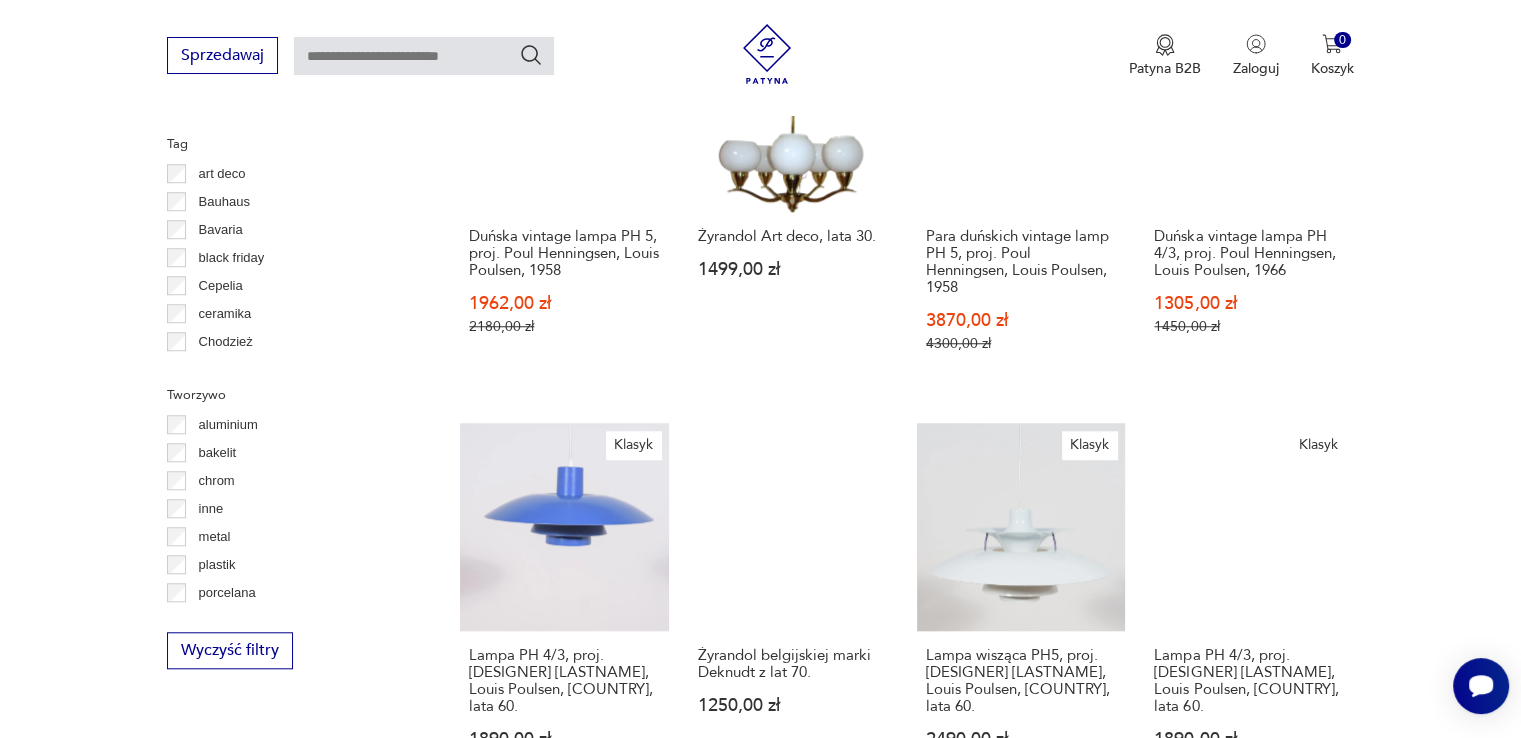 scroll, scrollTop: 1870, scrollLeft: 0, axis: vertical 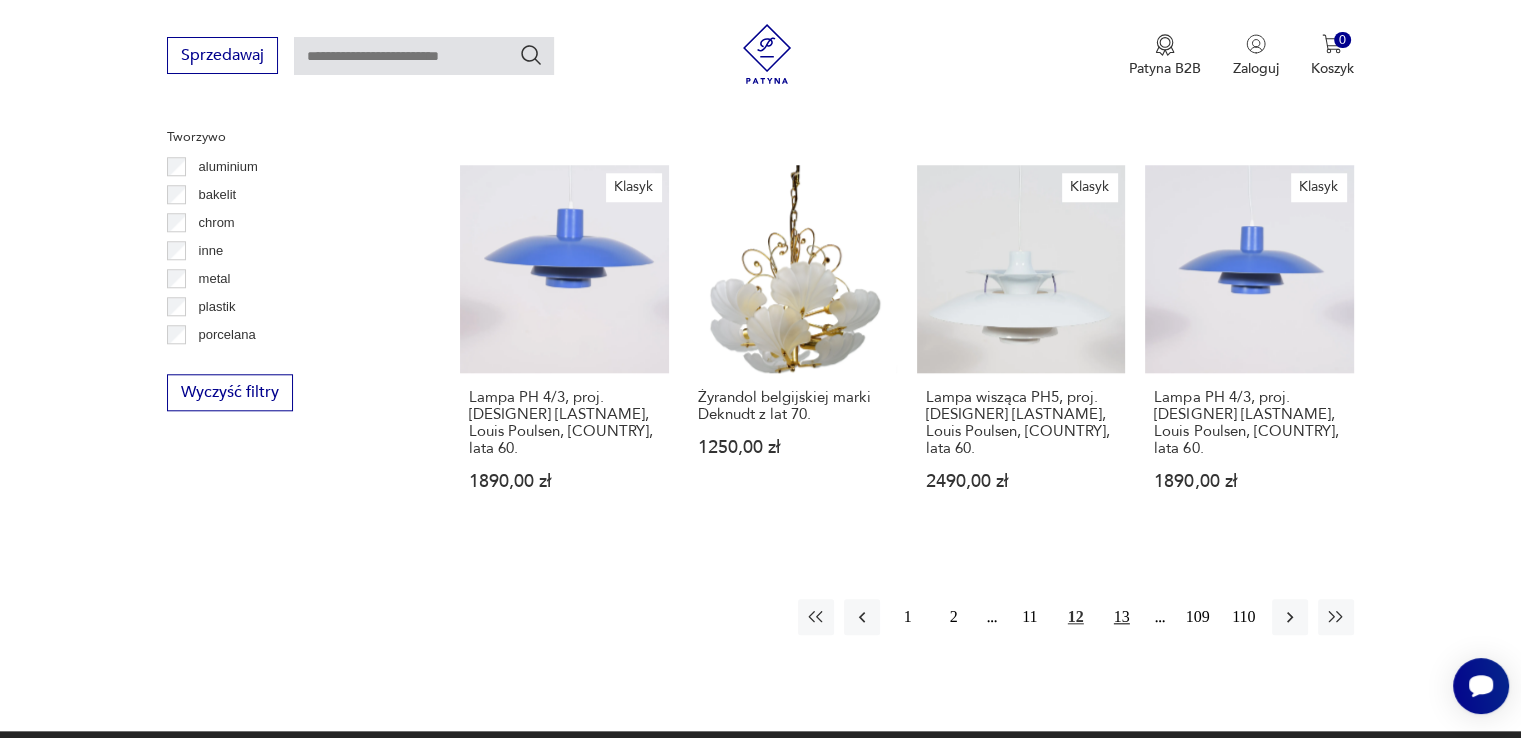 click on "13" at bounding box center (1122, 617) 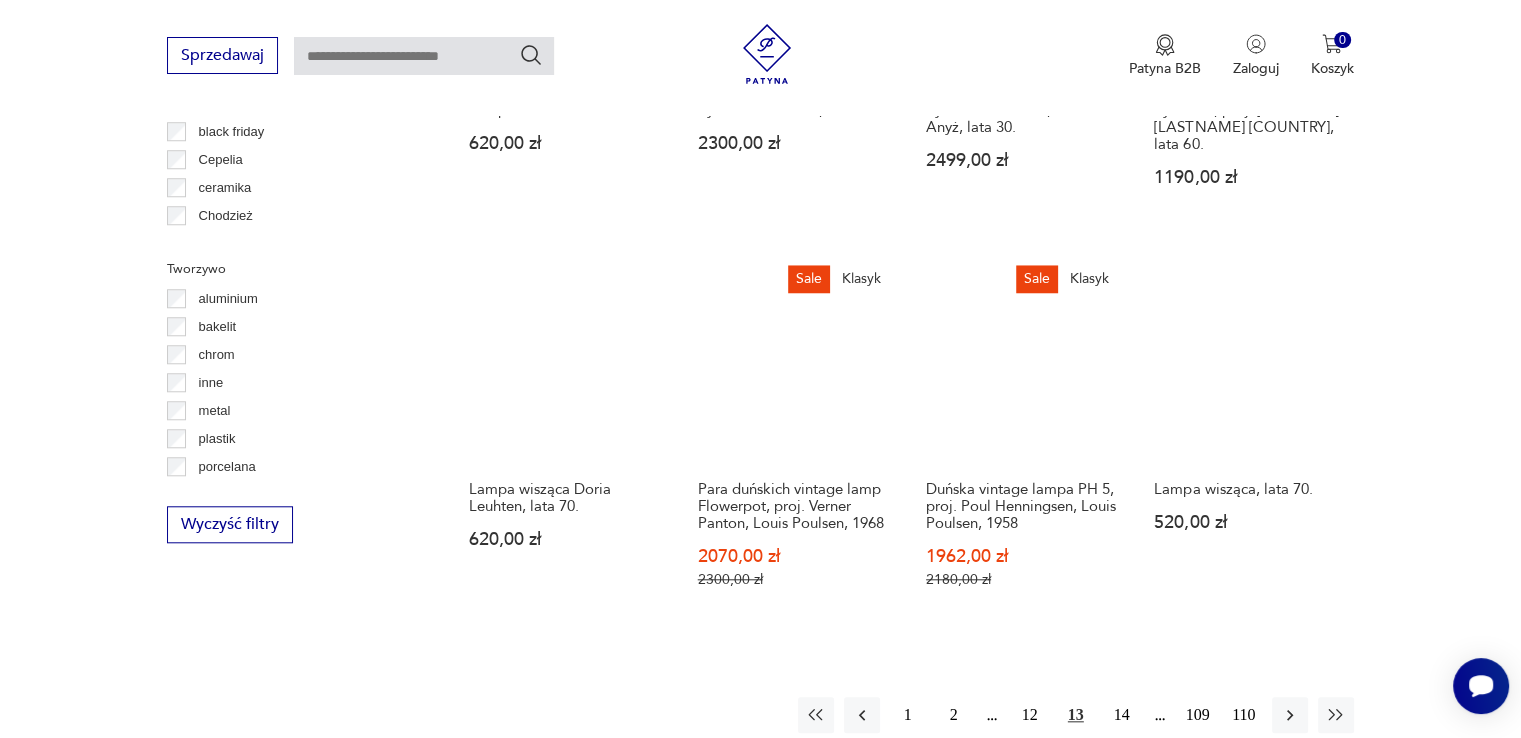 scroll, scrollTop: 1771, scrollLeft: 0, axis: vertical 